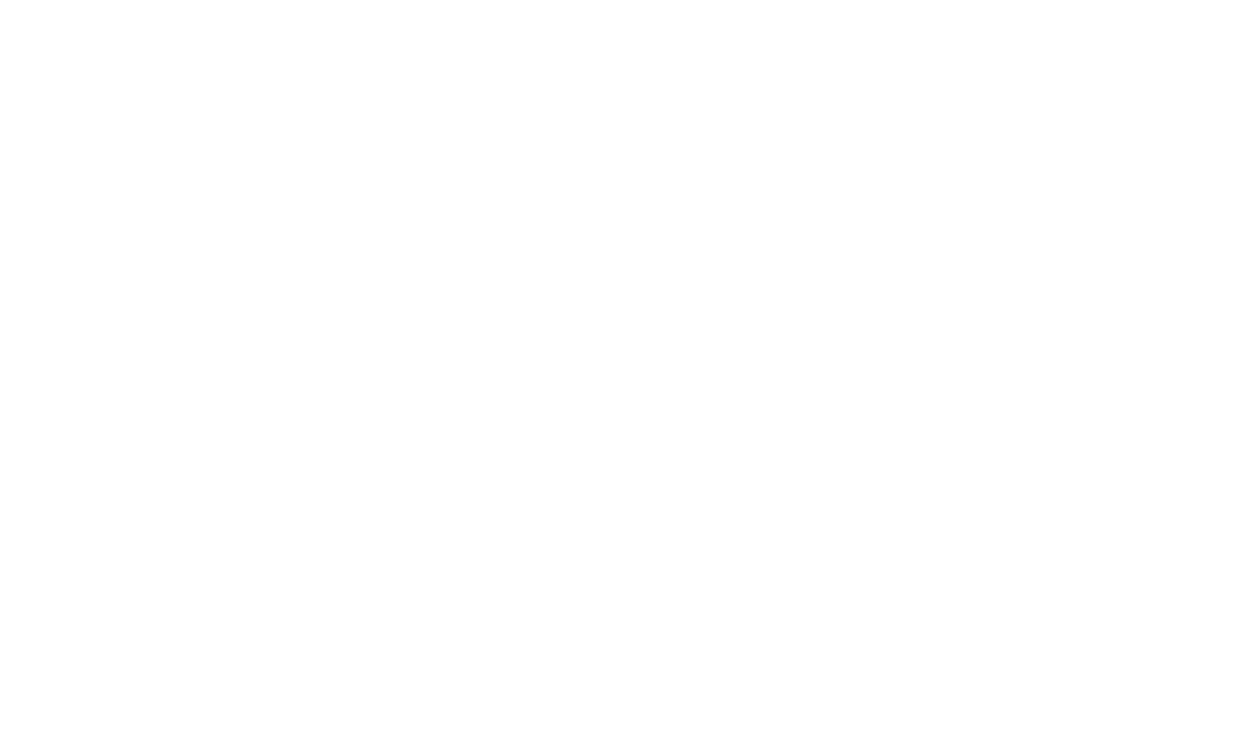 scroll, scrollTop: 0, scrollLeft: 0, axis: both 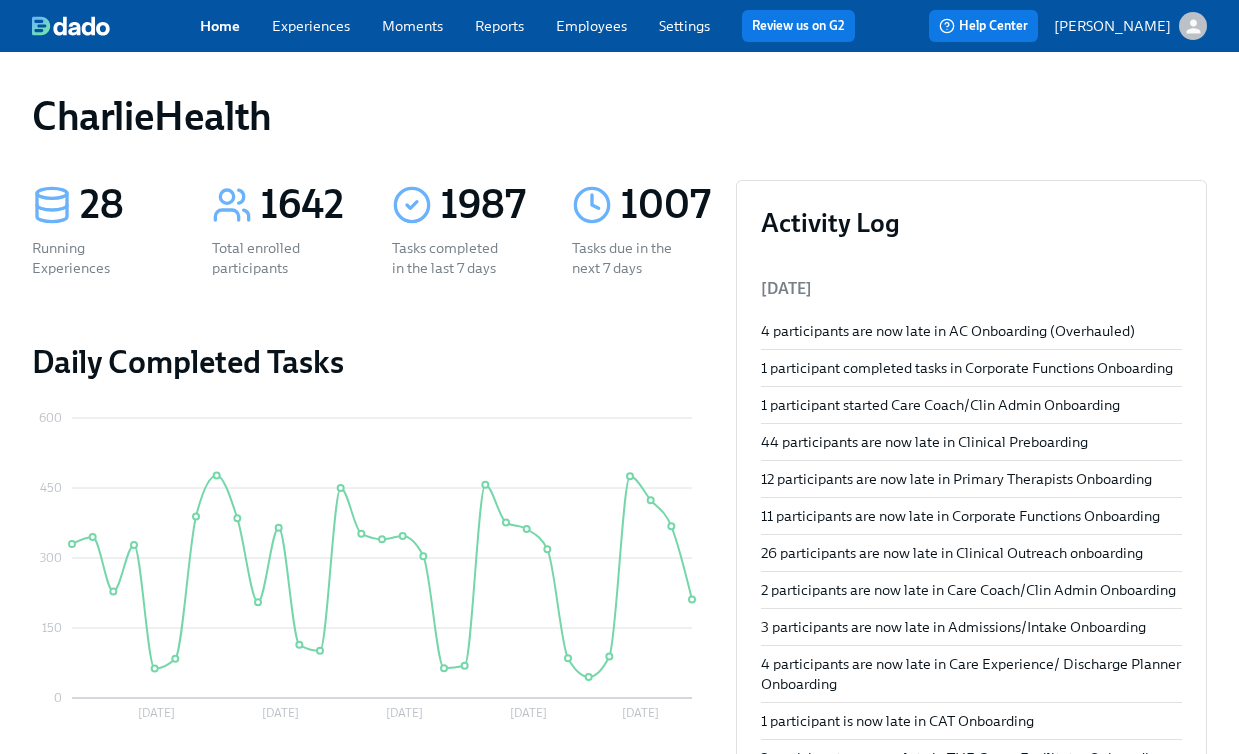 click on "Experiences" at bounding box center [311, 26] 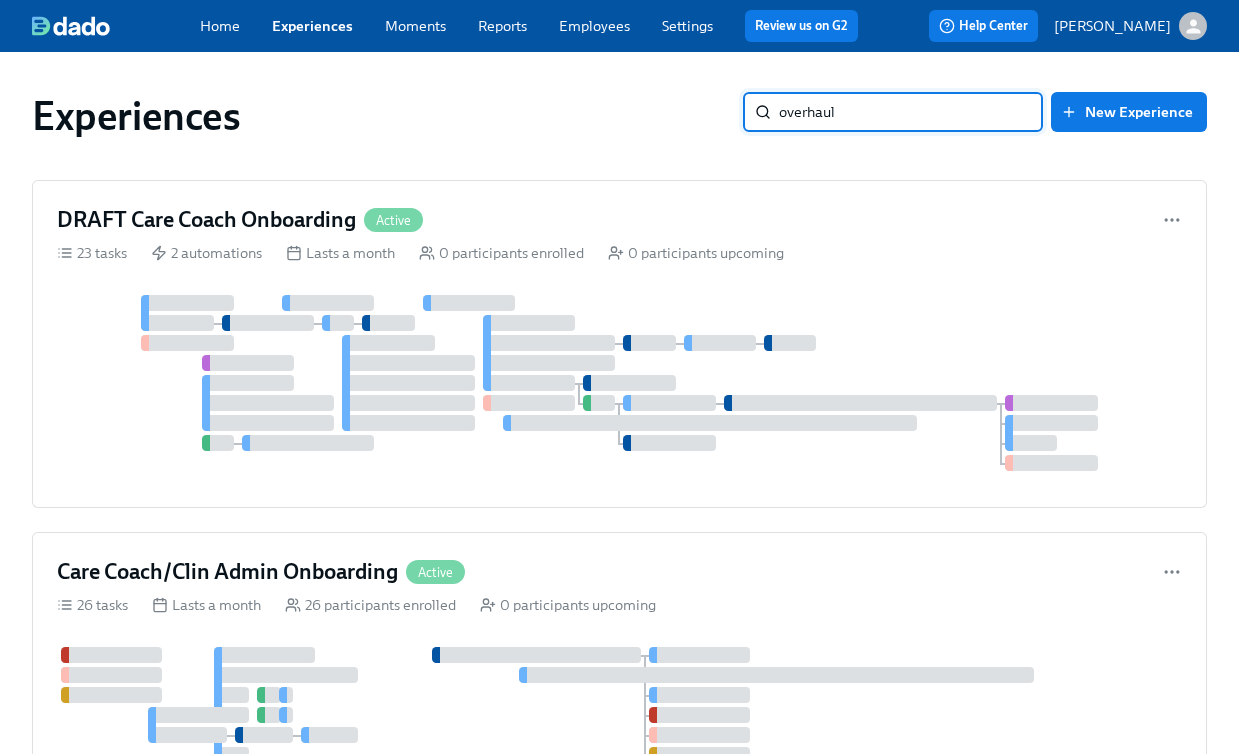 type on "overhaul" 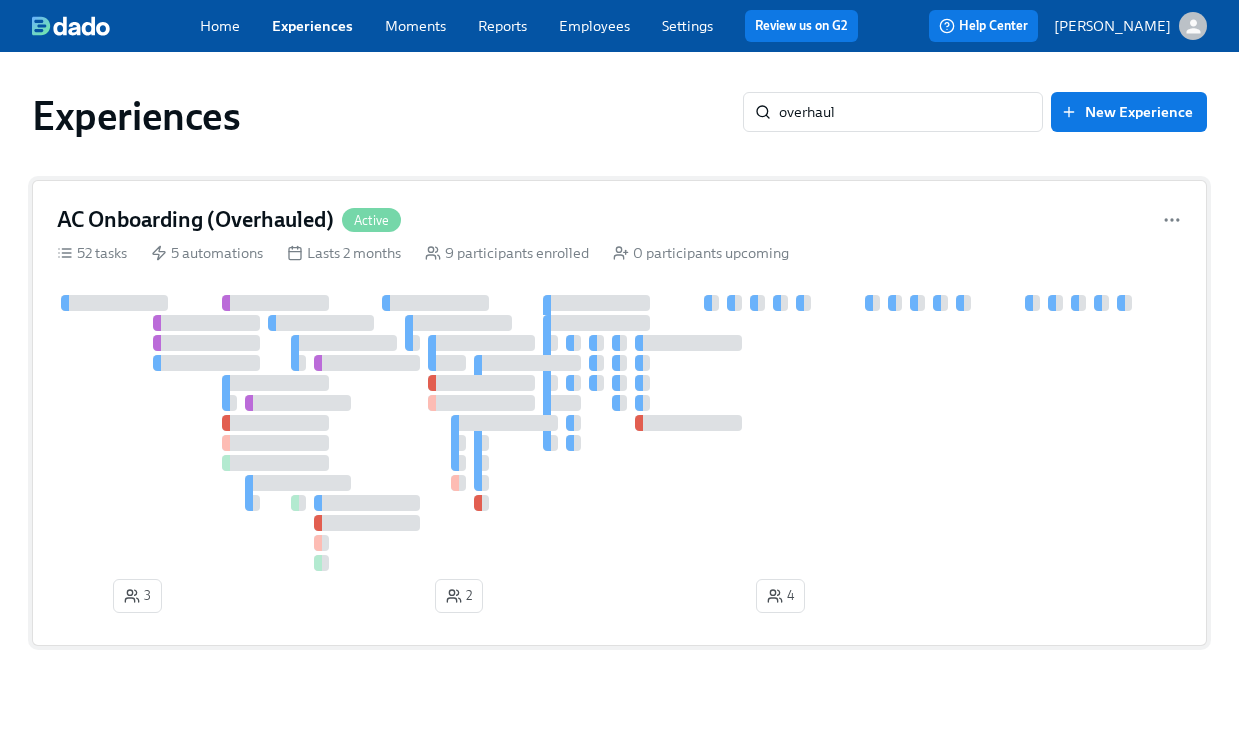 click on "AC Onboarding (Overhauled) Active" at bounding box center [619, 220] 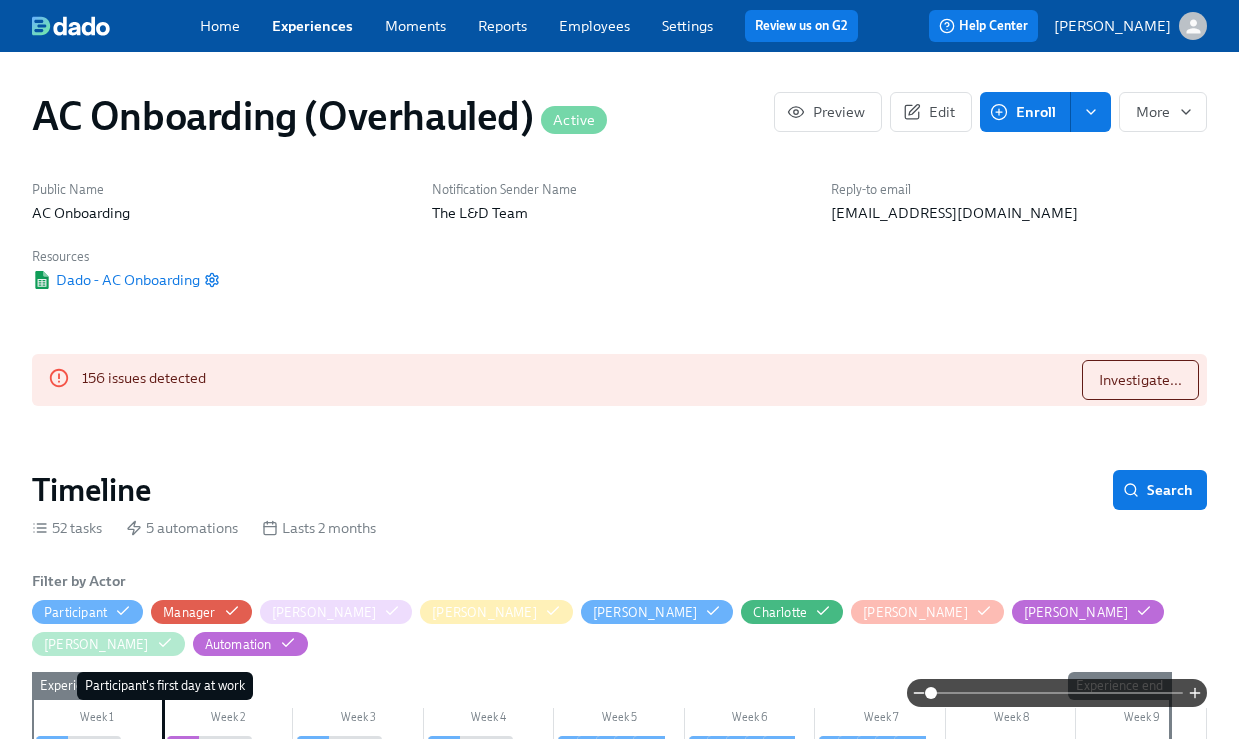 scroll, scrollTop: 0, scrollLeft: 6312, axis: horizontal 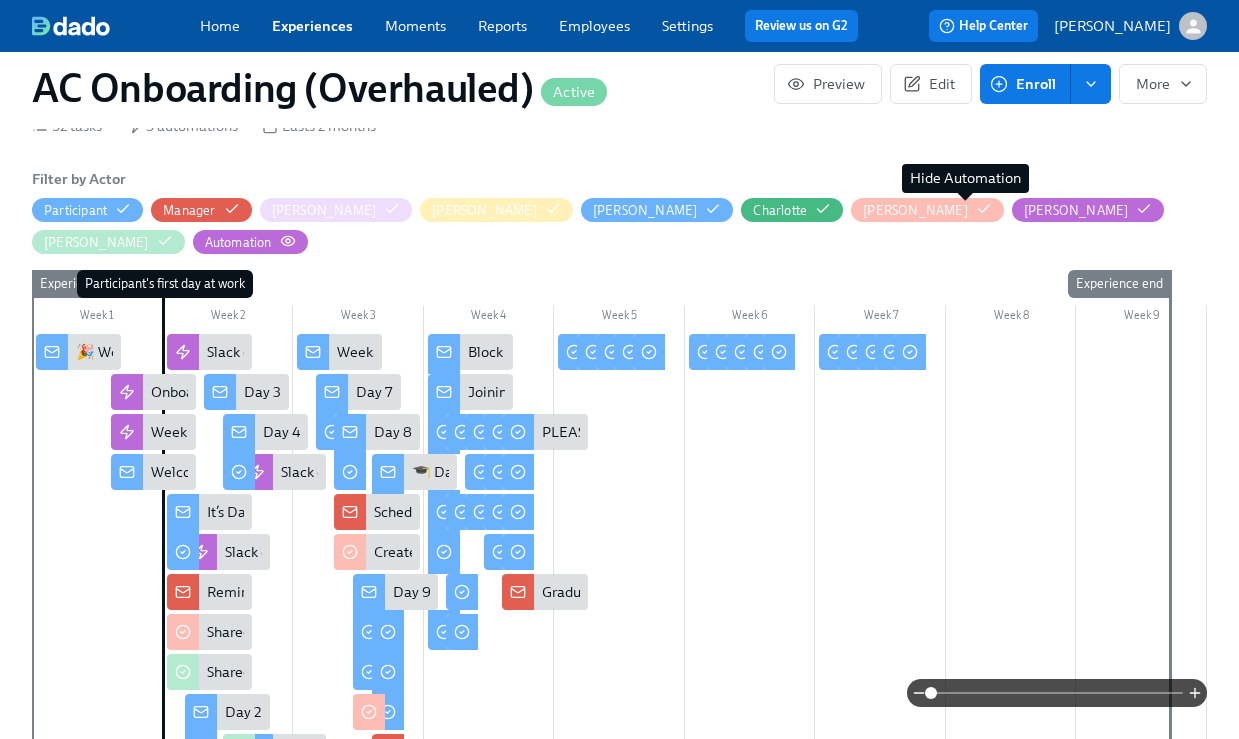 click on "Automation" at bounding box center (238, 242) 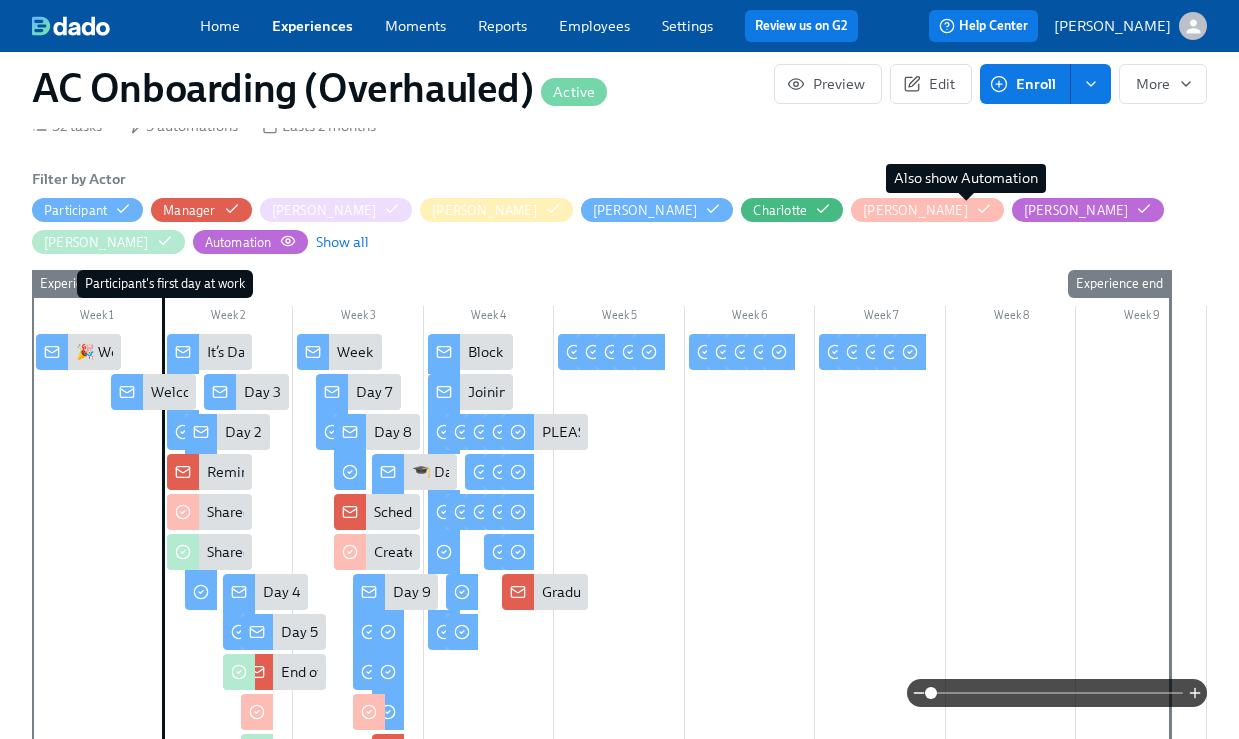 click on "Automation" at bounding box center (238, 242) 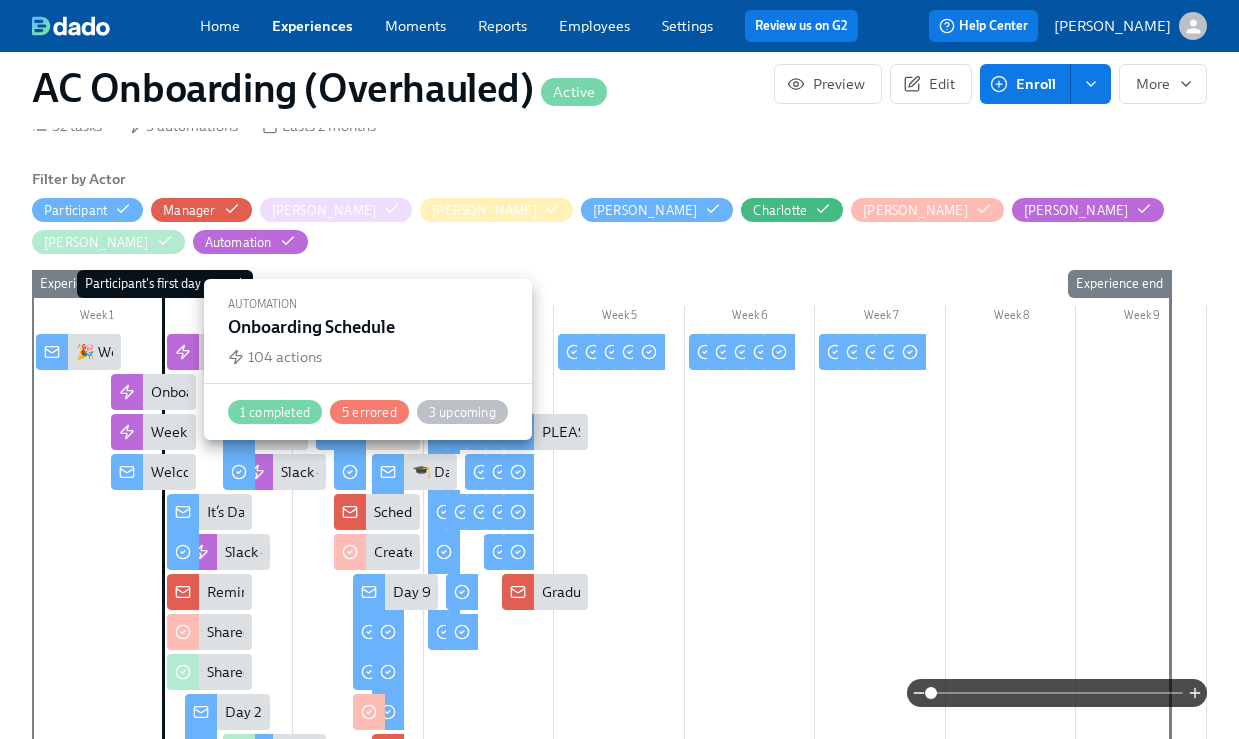 click on "Onboarding Schedule" at bounding box center (153, 392) 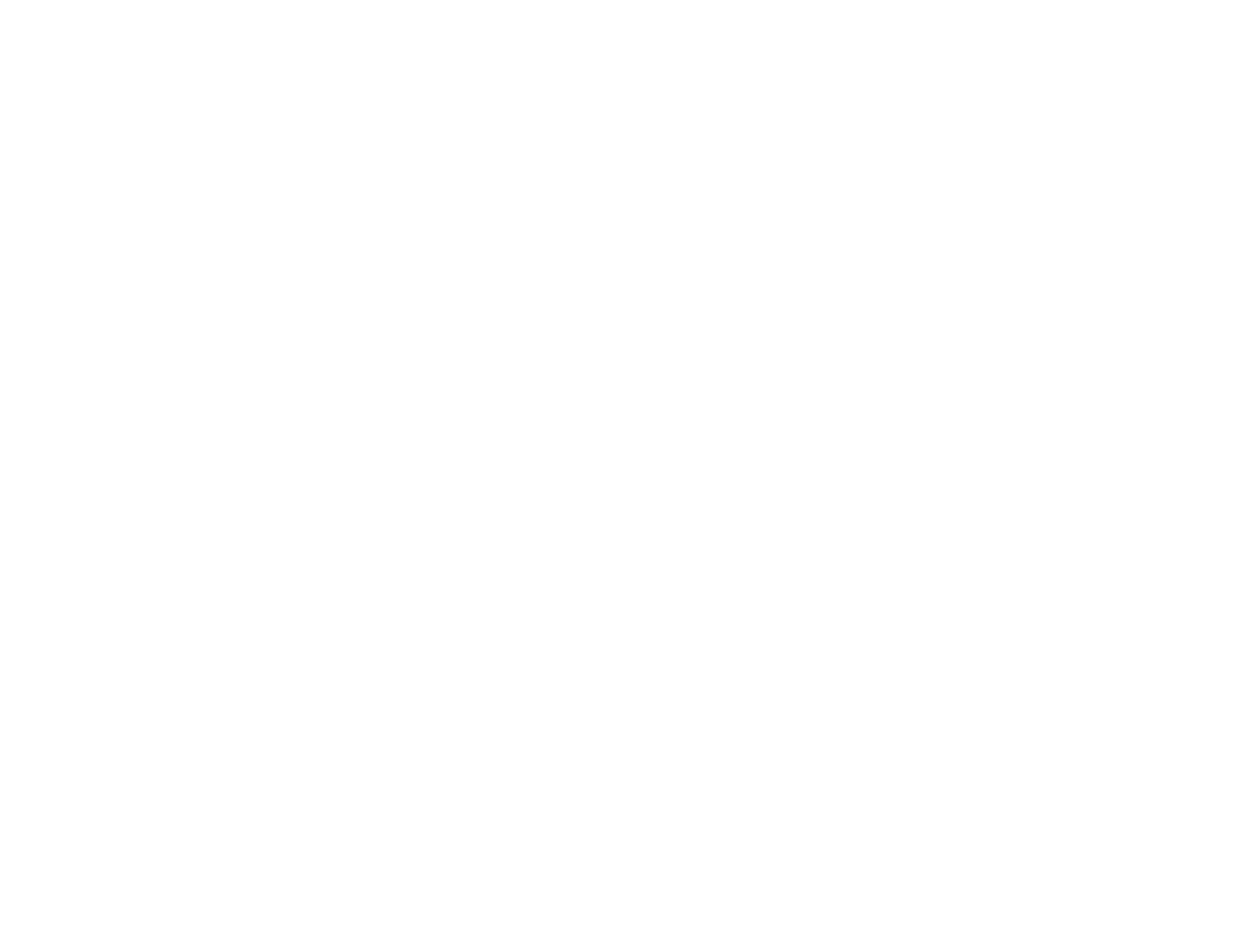scroll, scrollTop: 0, scrollLeft: 0, axis: both 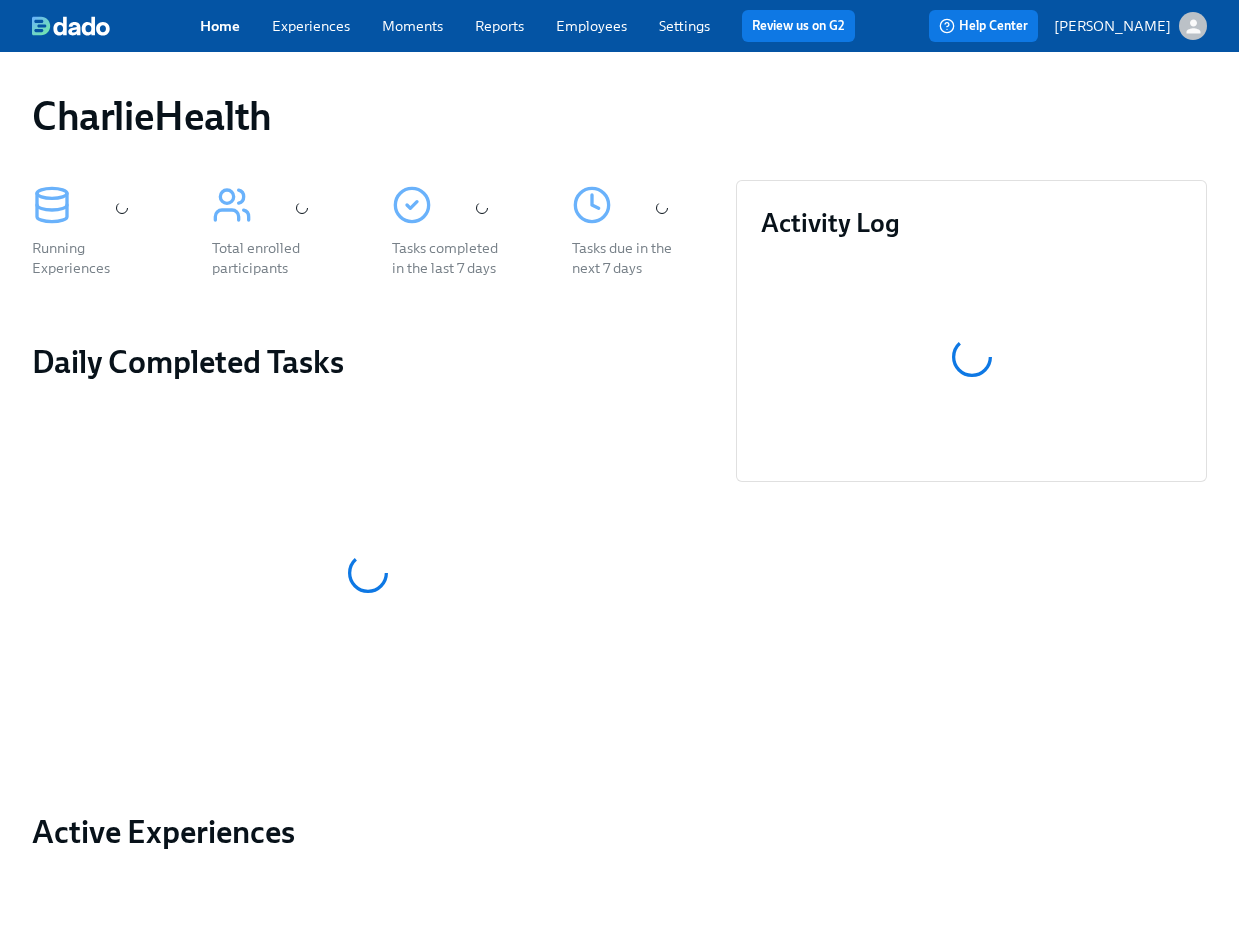 click on "Employees" at bounding box center (591, 26) 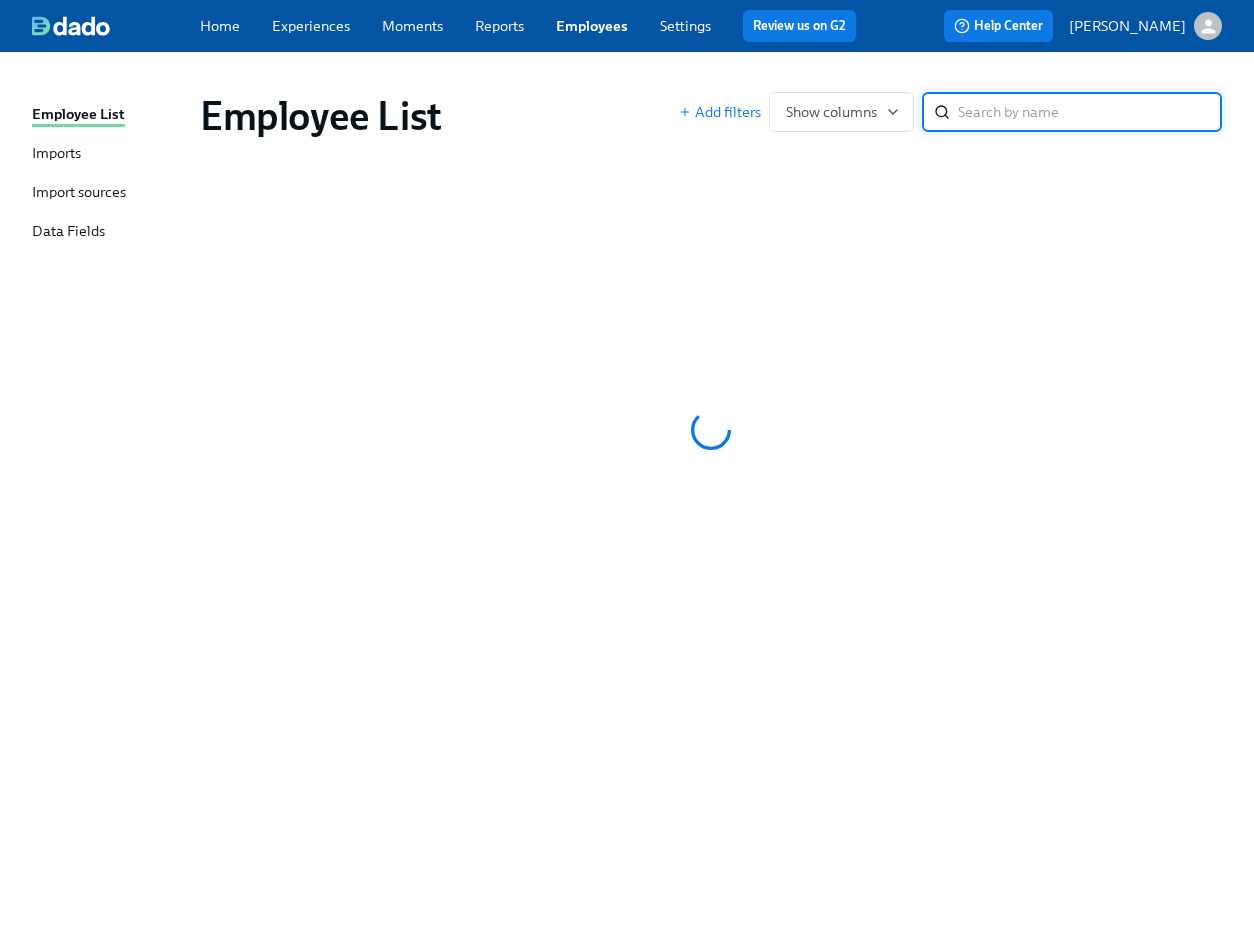 click on "Experiences" at bounding box center [311, 26] 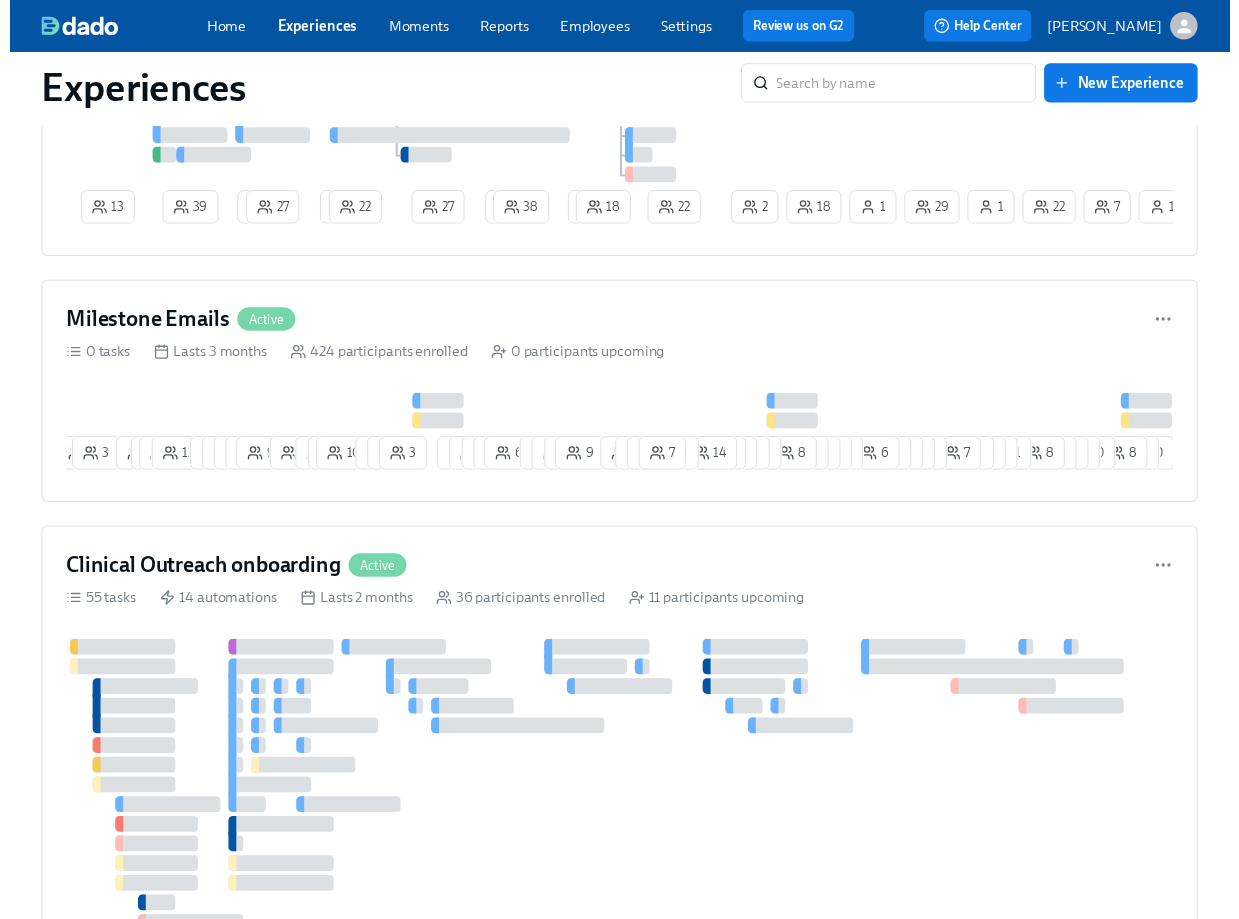 scroll, scrollTop: 0, scrollLeft: 0, axis: both 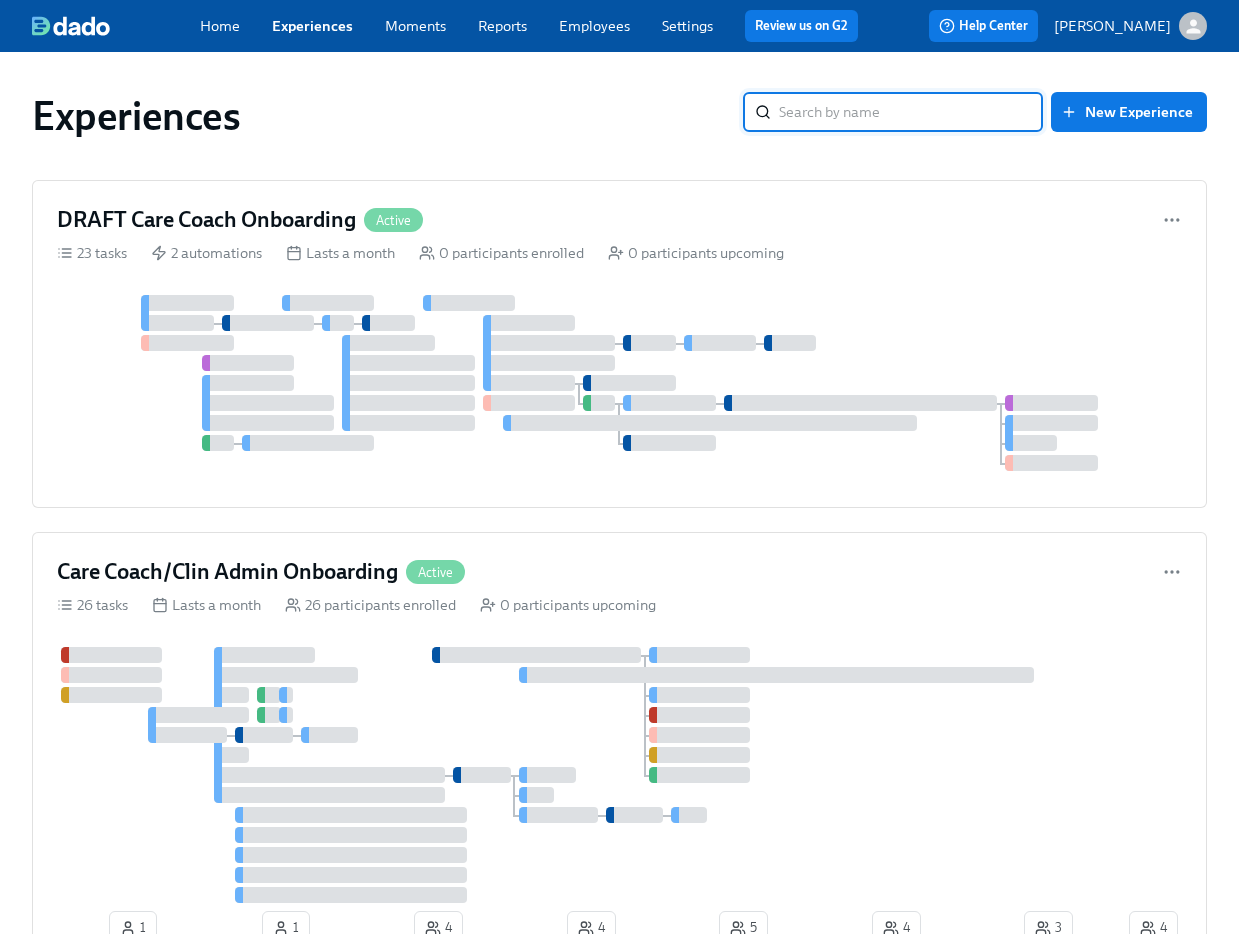click at bounding box center (911, 112) 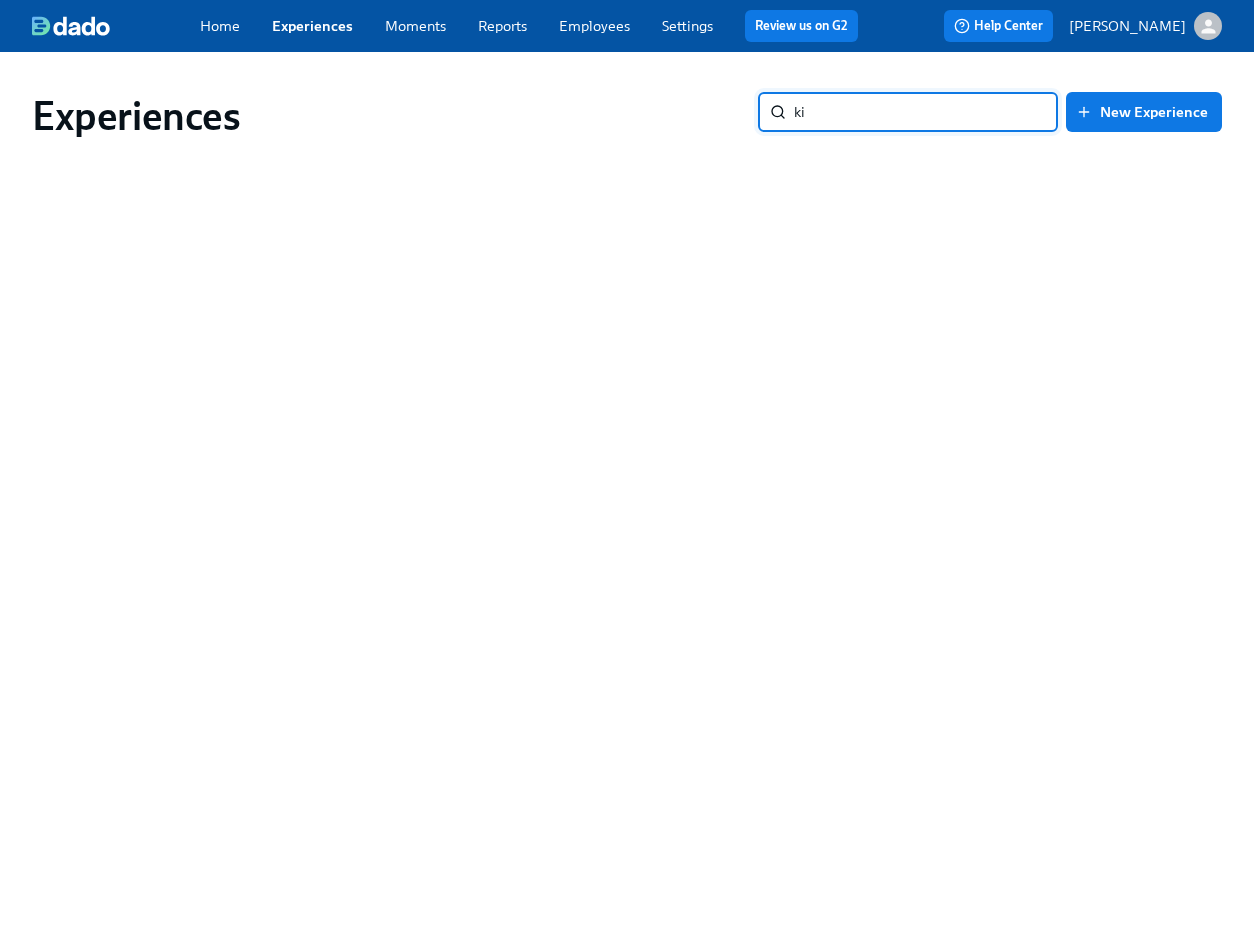 type on "k" 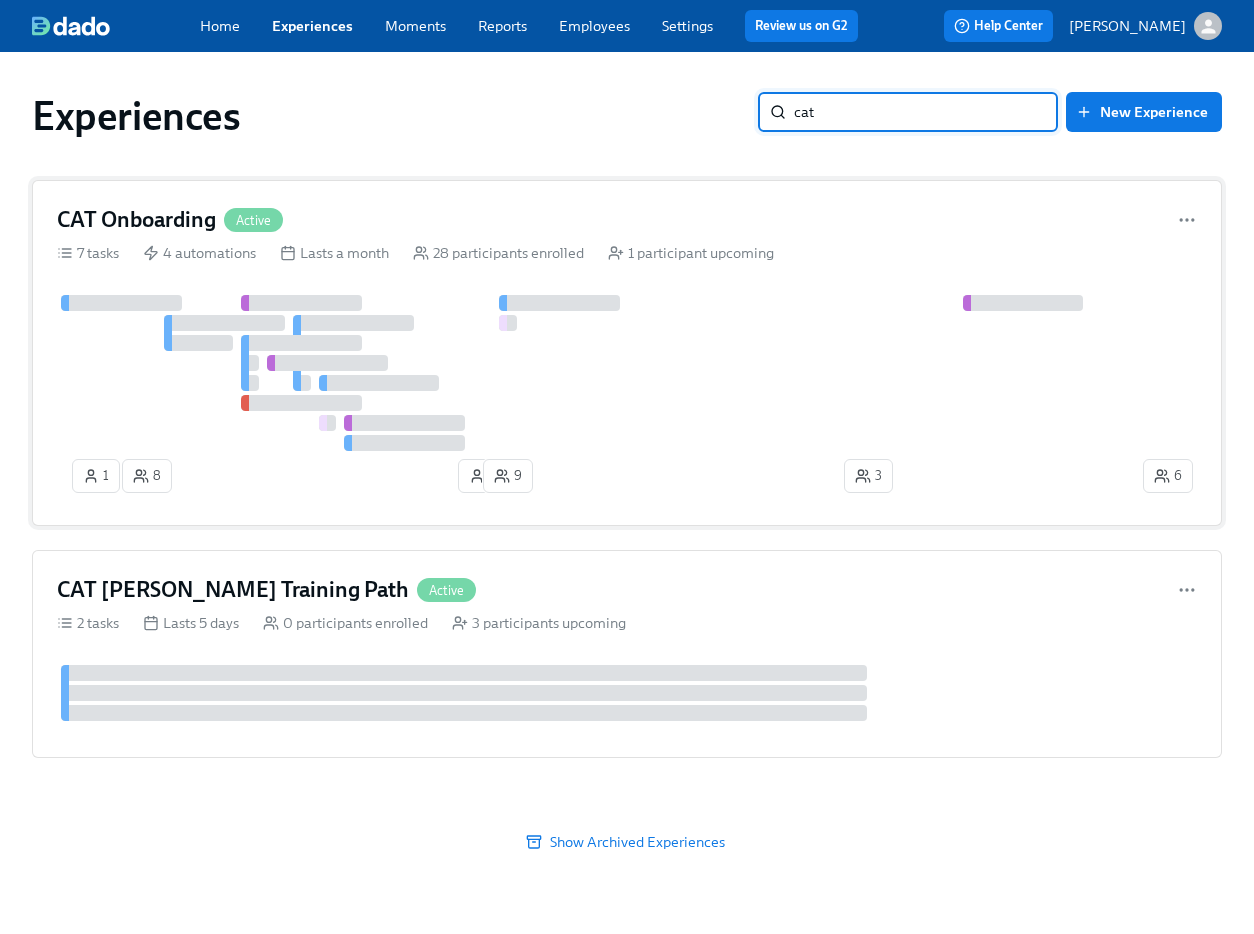 type on "cat" 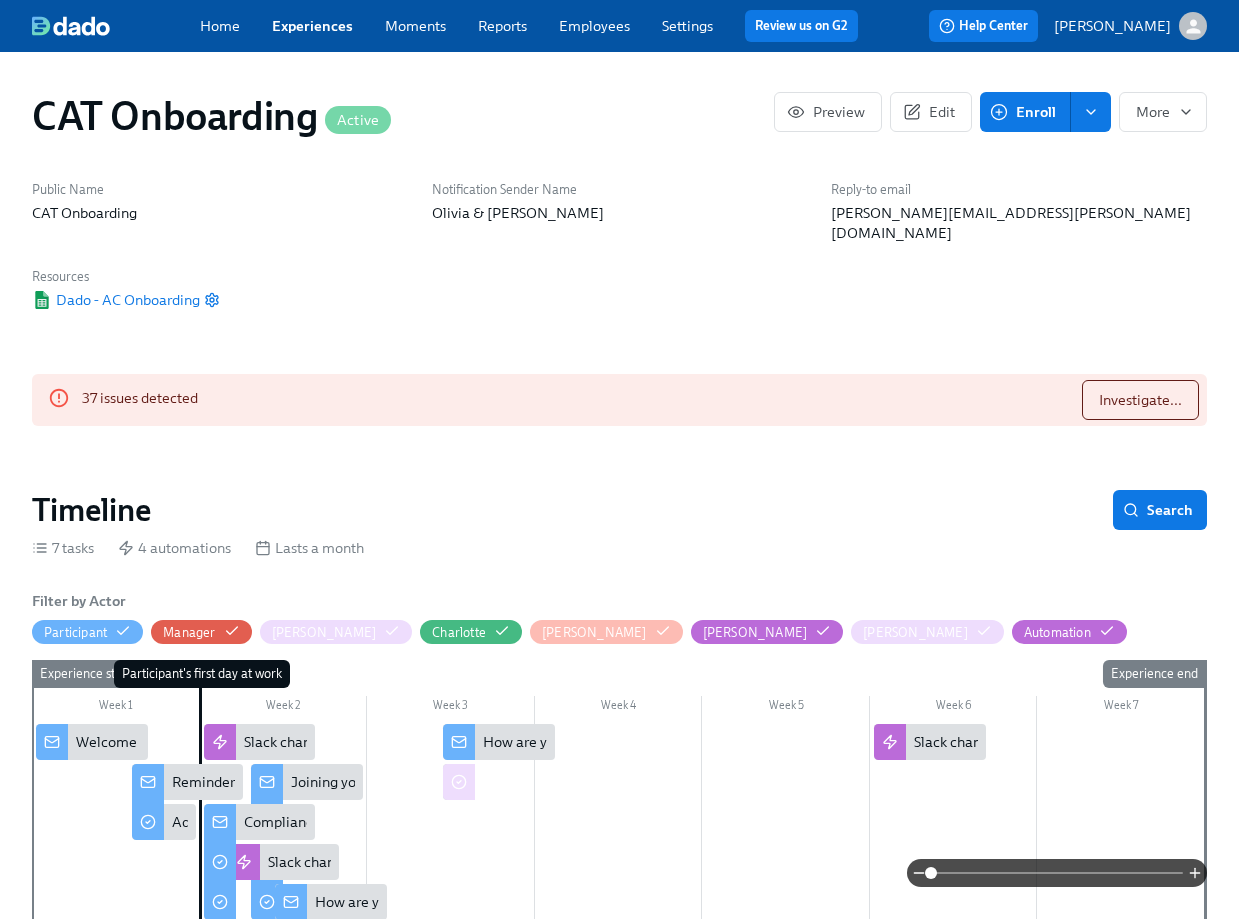 scroll, scrollTop: 0, scrollLeft: 9156, axis: horizontal 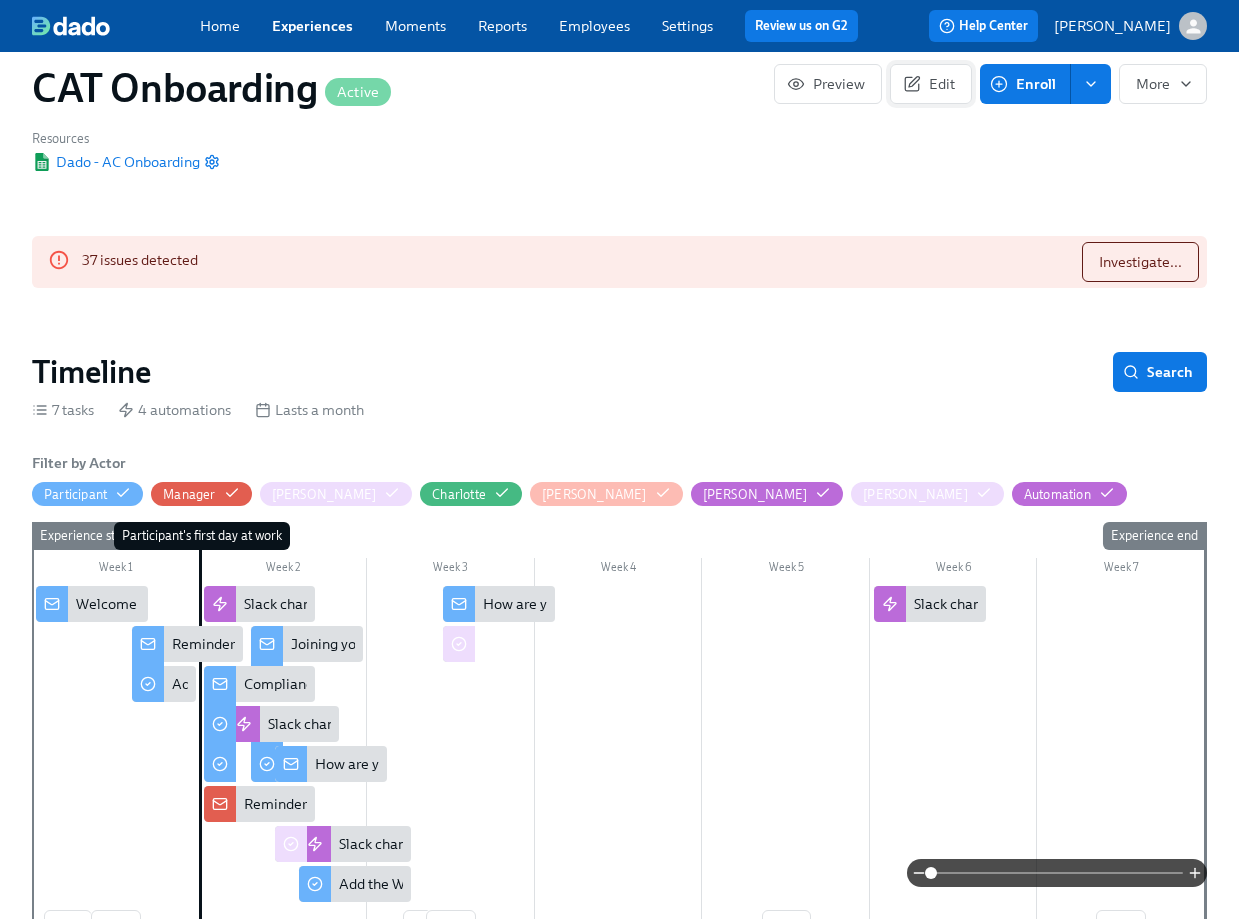 click on "Edit" at bounding box center (931, 84) 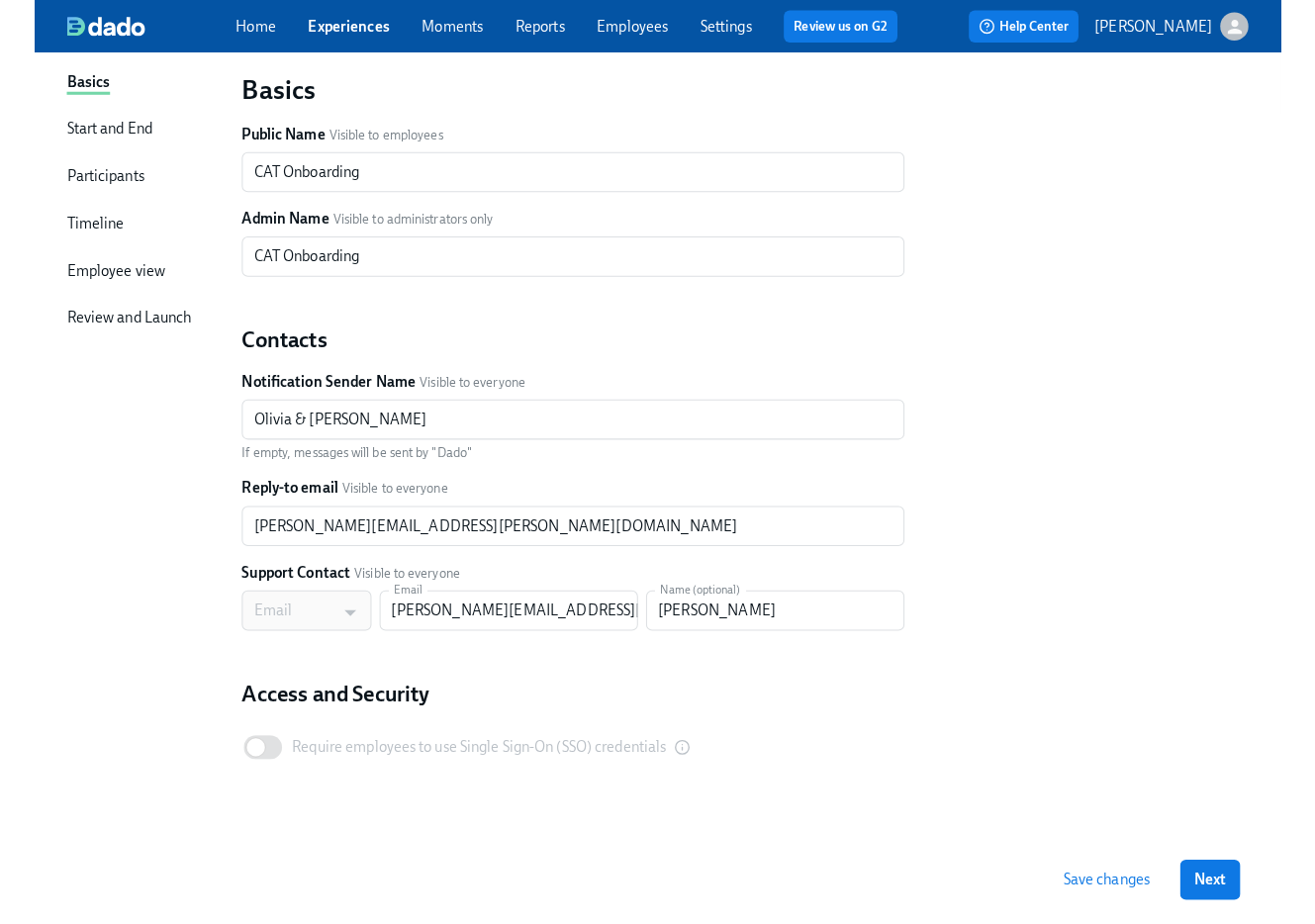 scroll, scrollTop: 0, scrollLeft: 0, axis: both 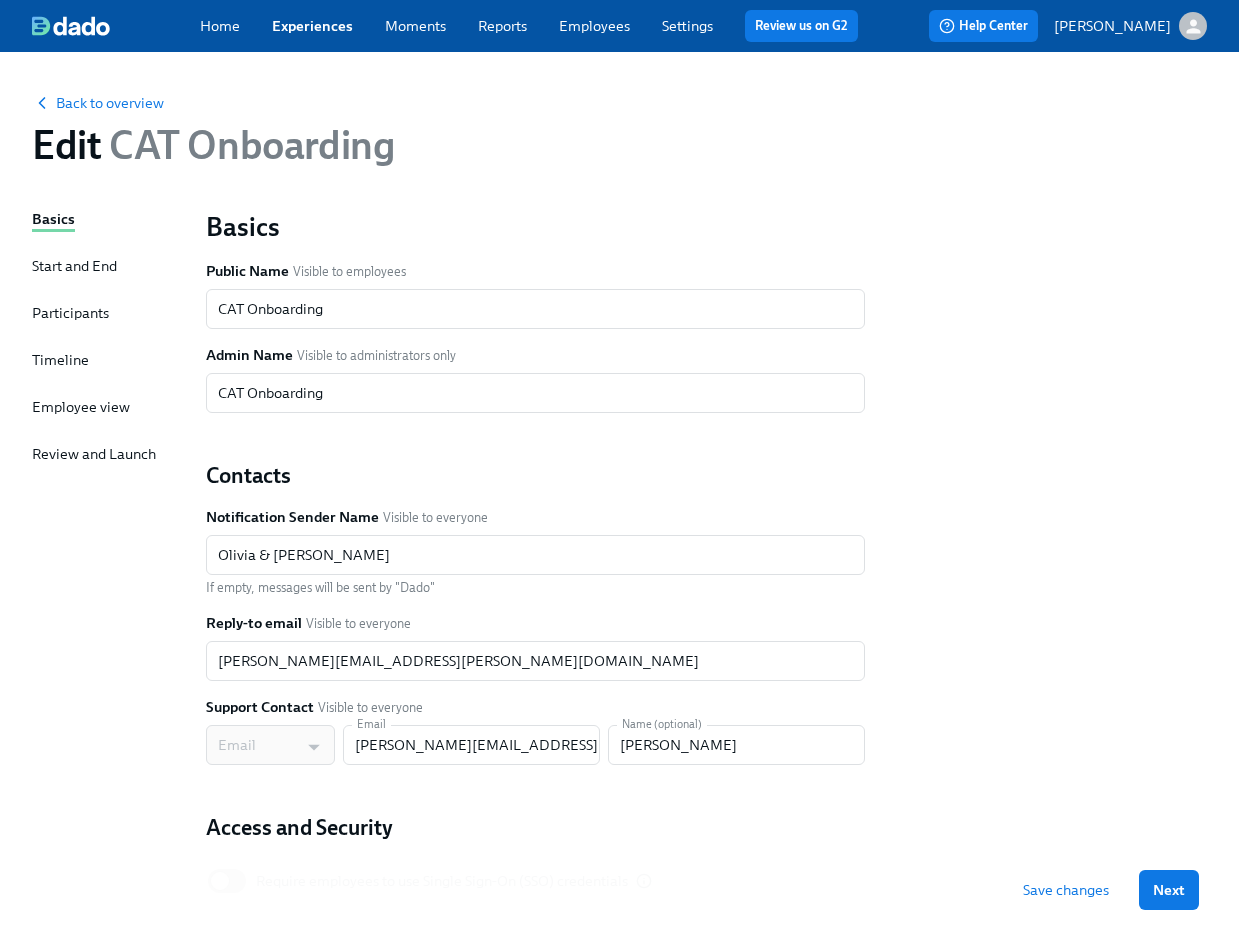 click on "Start and End" at bounding box center (74, 266) 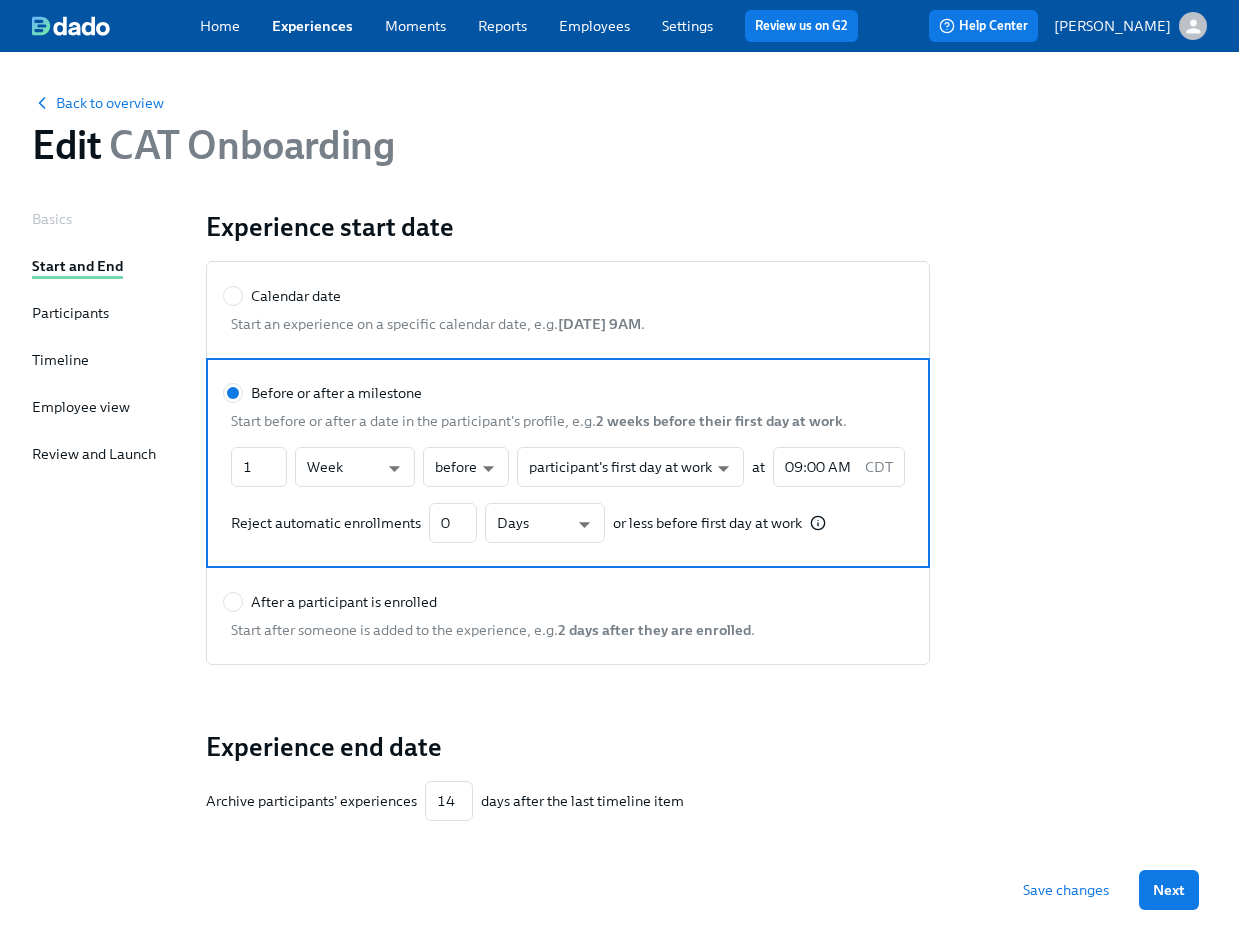 click on "Timeline" at bounding box center (60, 360) 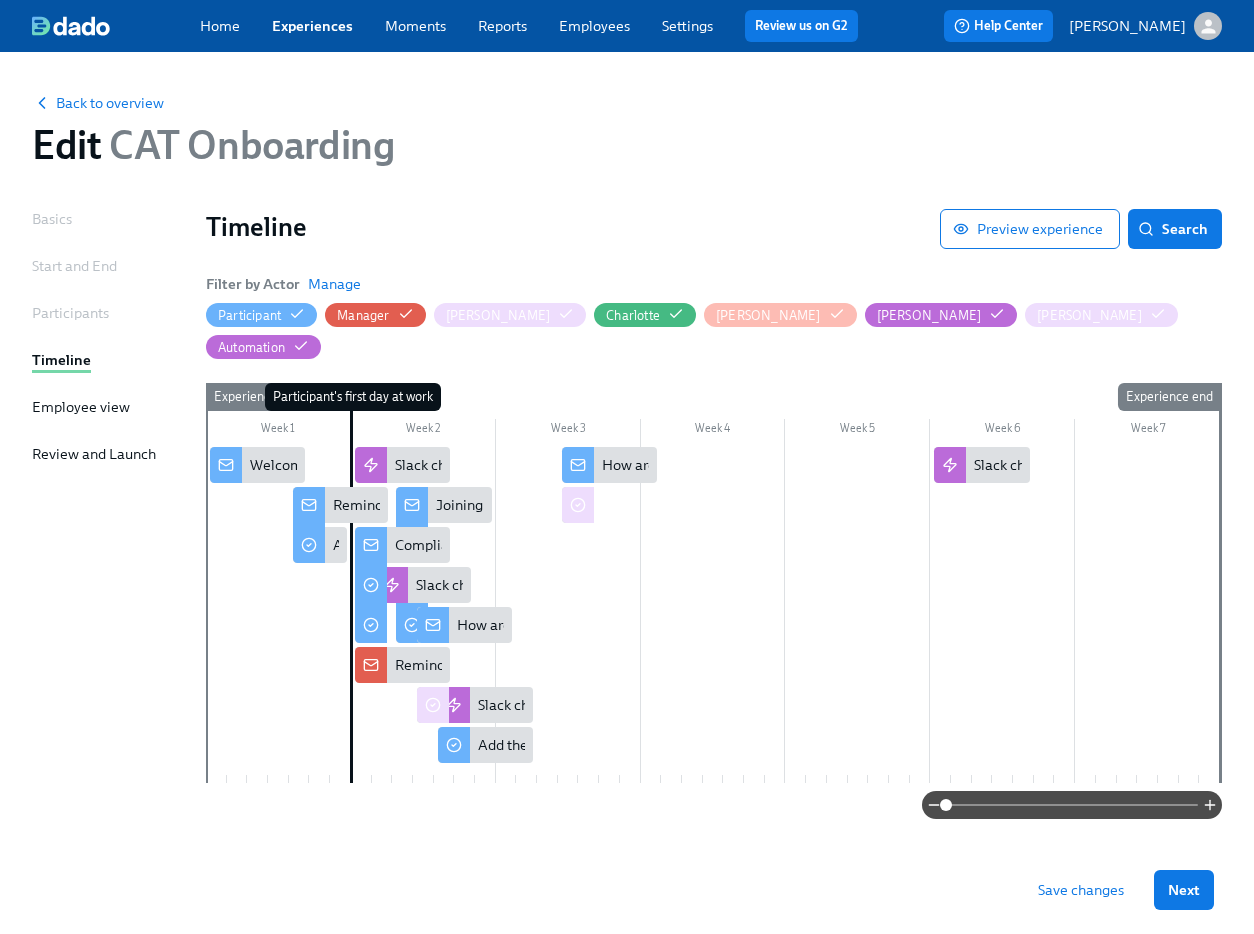 click at bounding box center (713, 615) 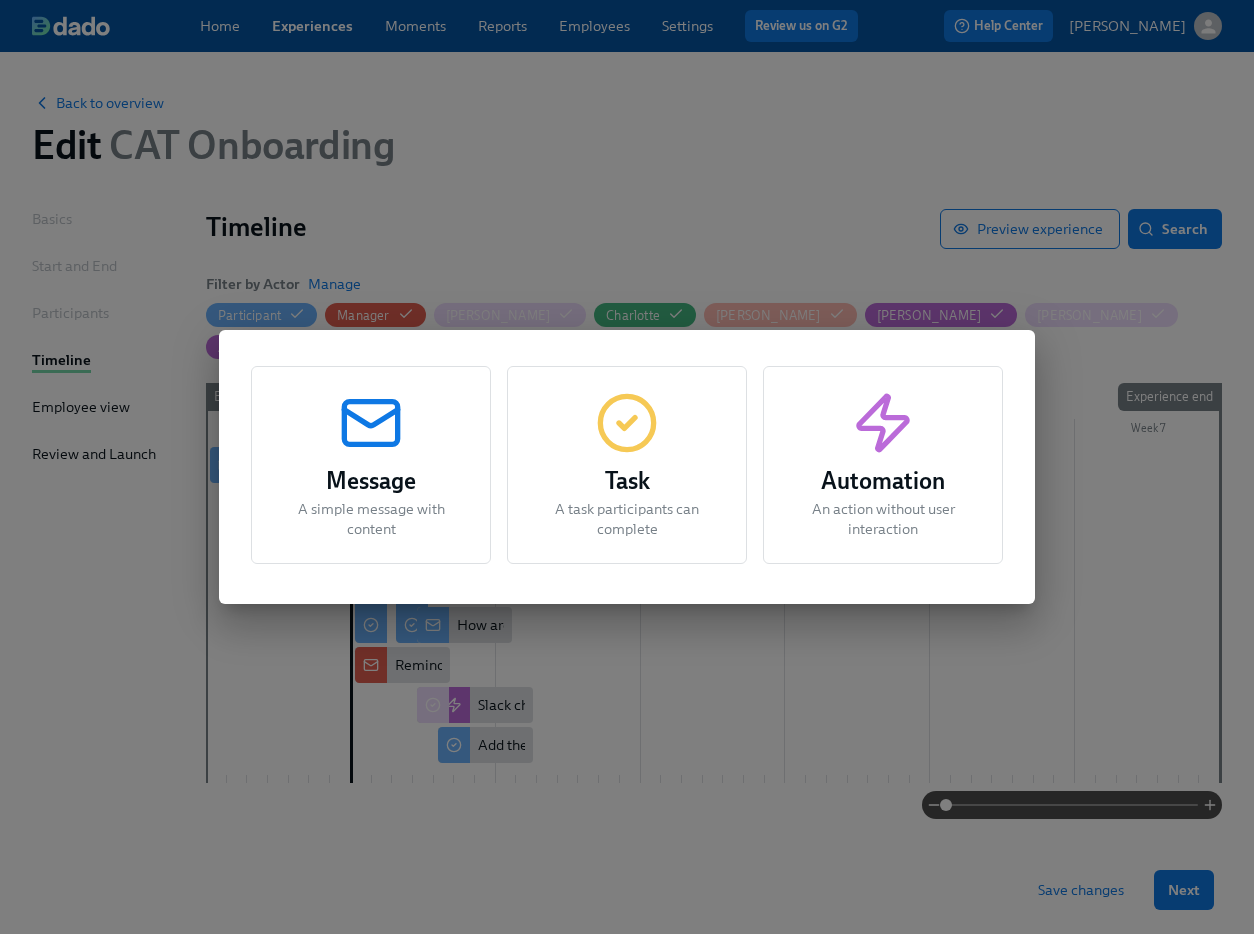 click on "Automation An action without user interaction" at bounding box center (883, 465) 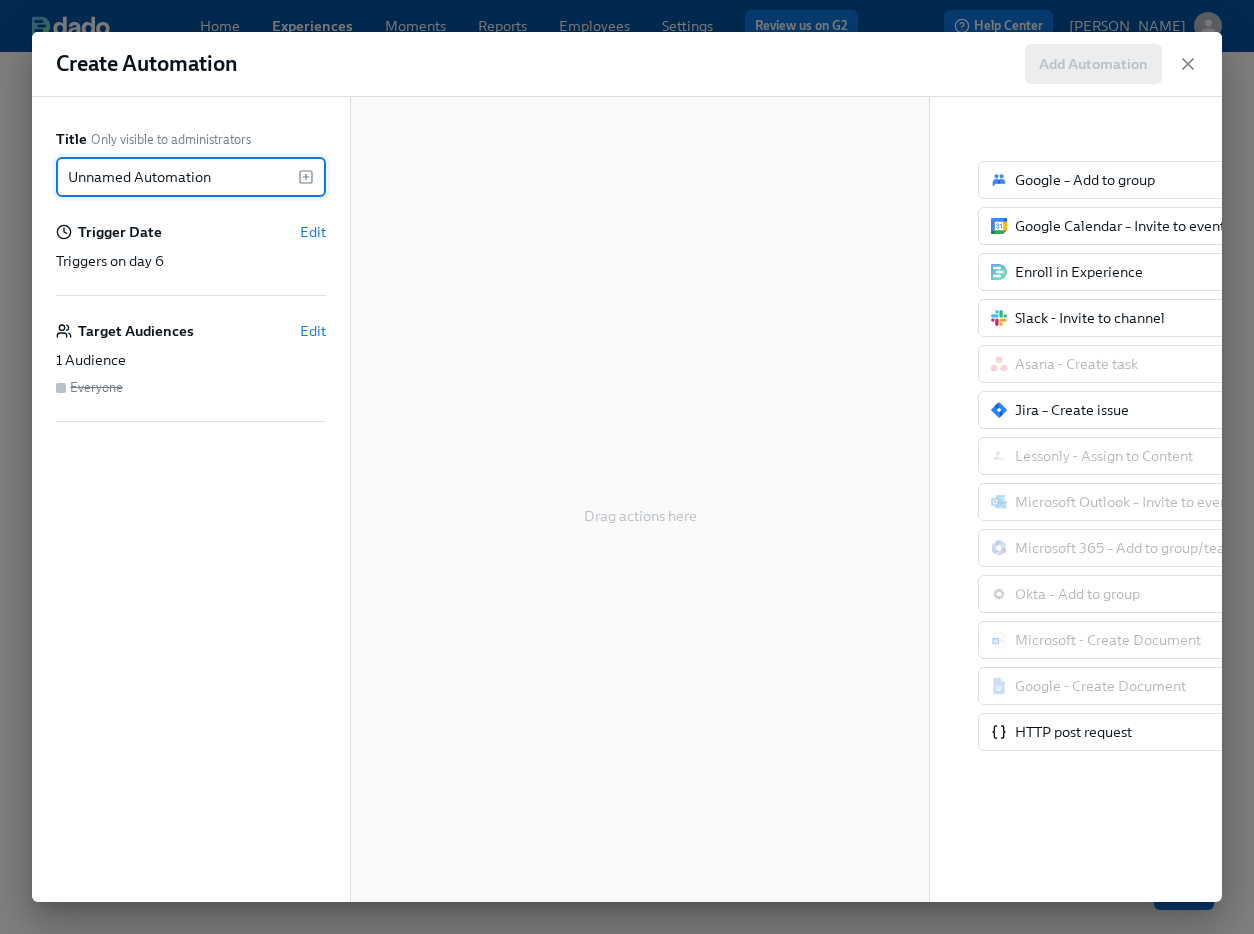 click on "Unnamed Automation" at bounding box center [177, 177] 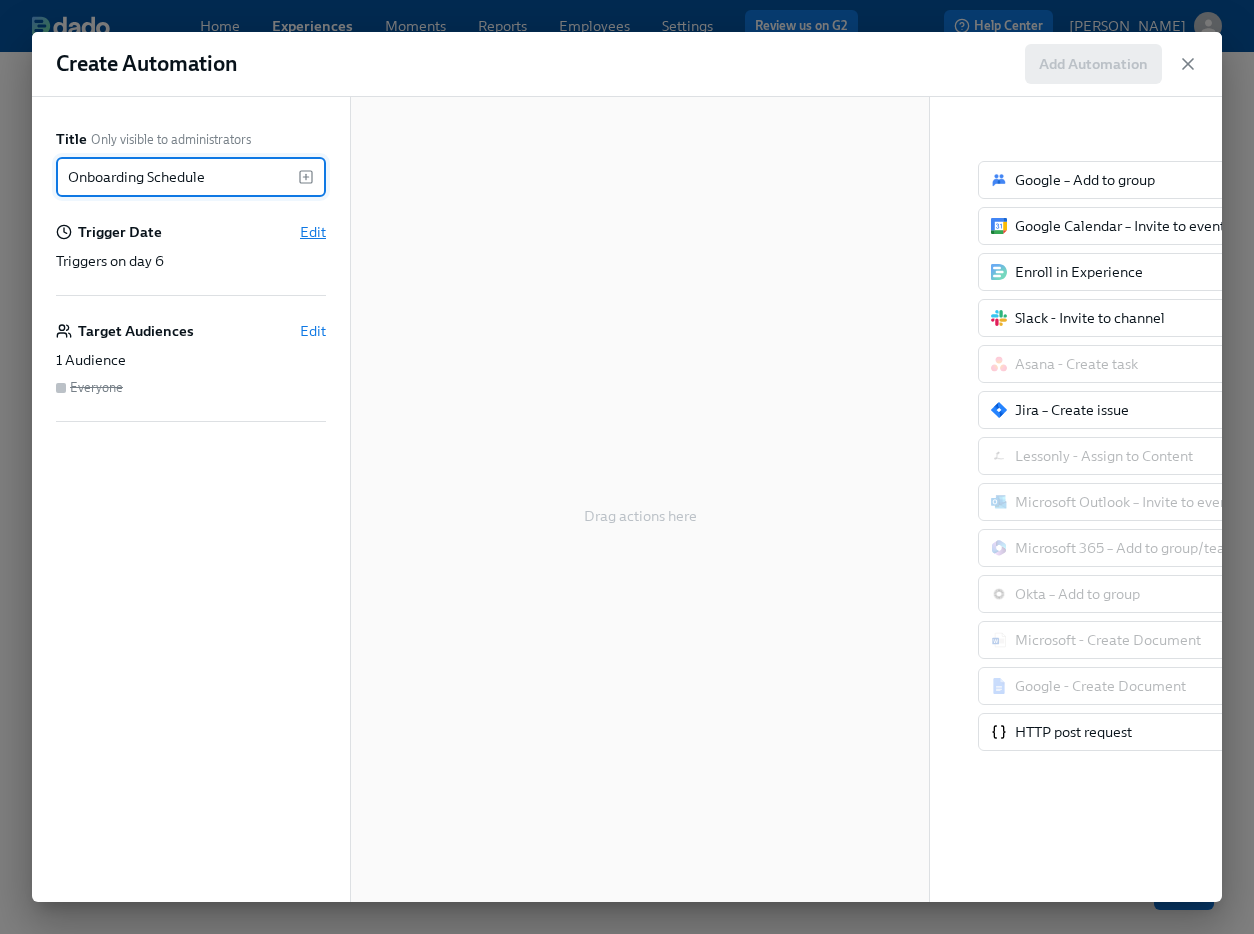 type on "Onboarding Schedule" 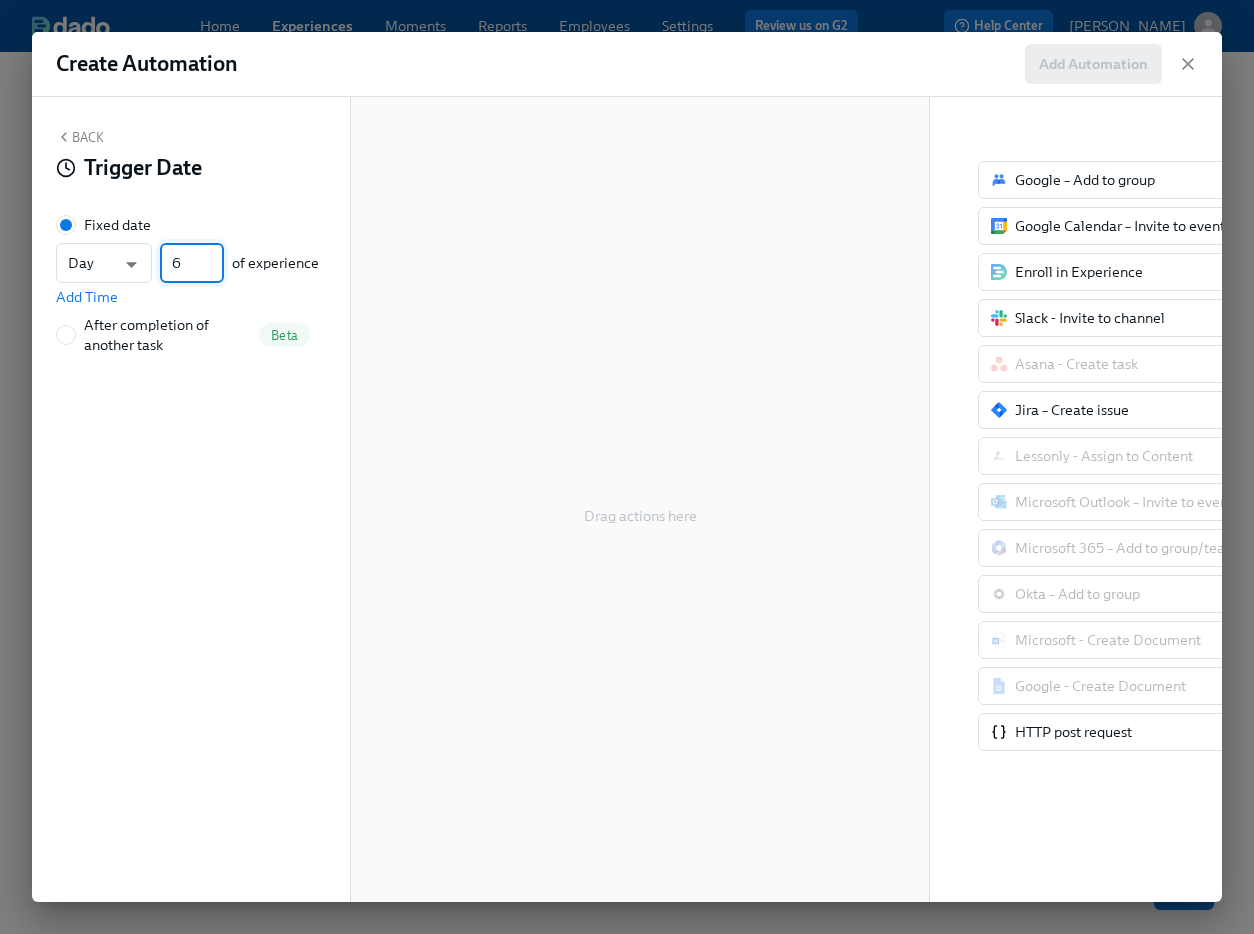 click on "6" at bounding box center [192, 263] 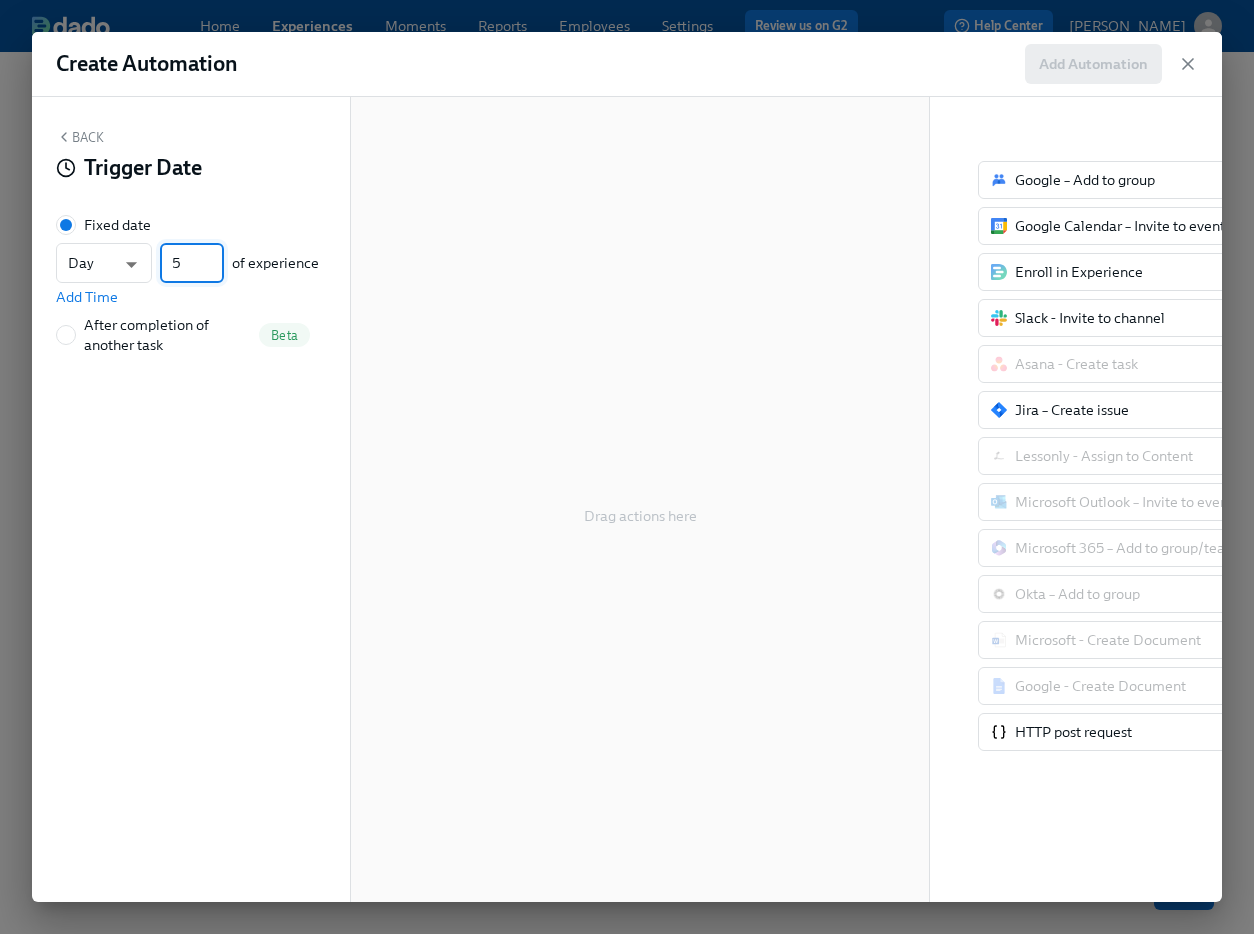 type on "5" 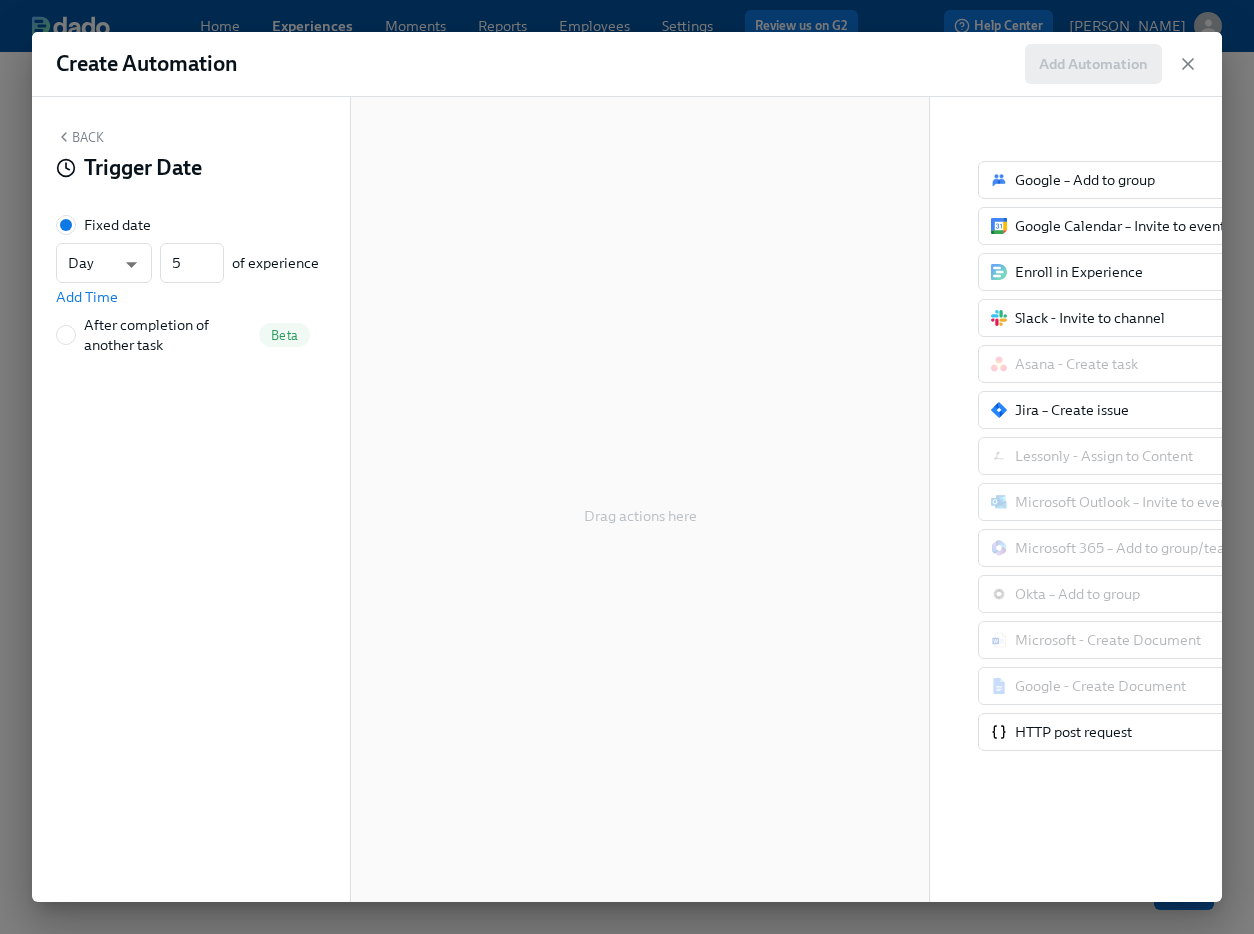 click on "Back" at bounding box center [80, 137] 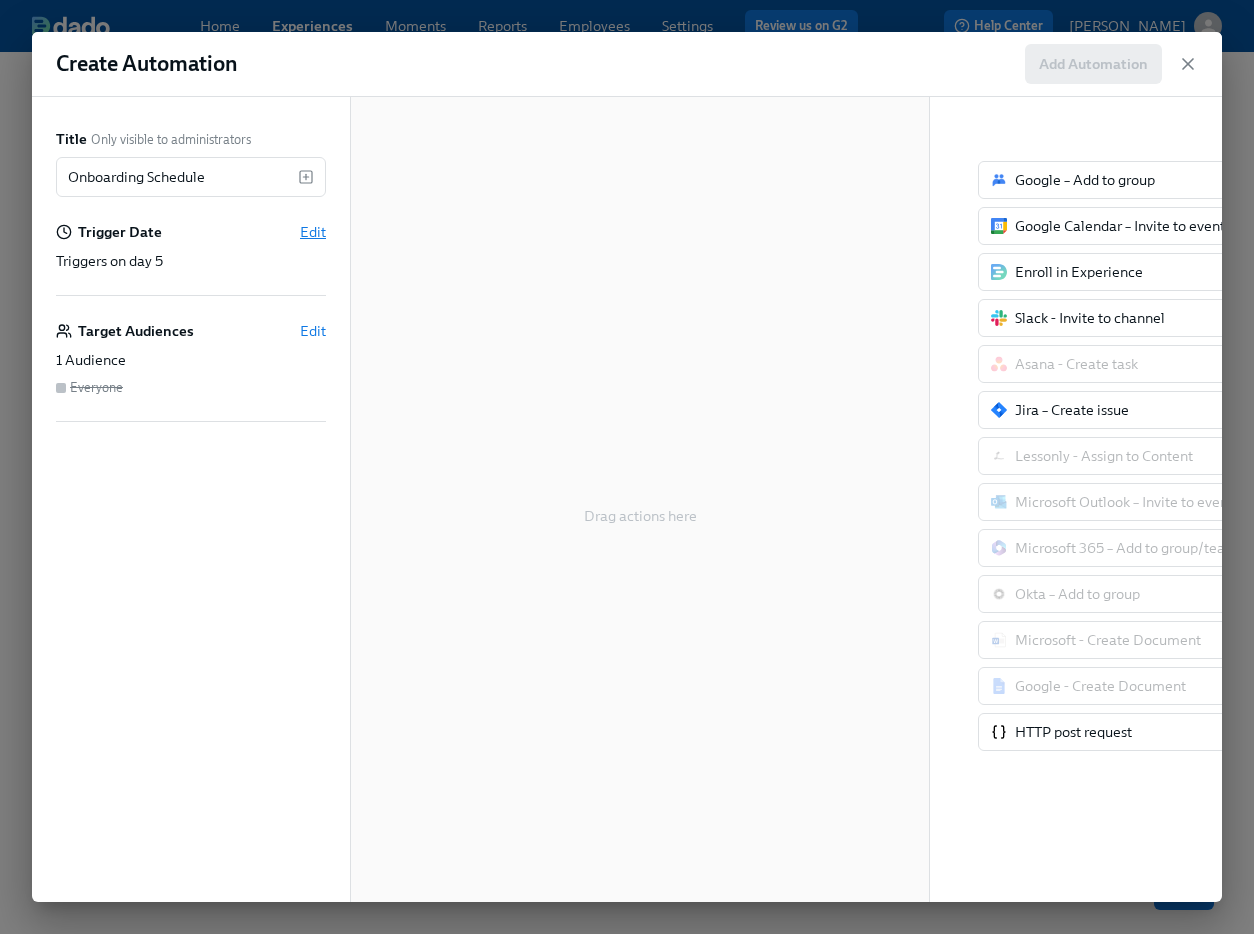 click on "Edit" at bounding box center (313, 232) 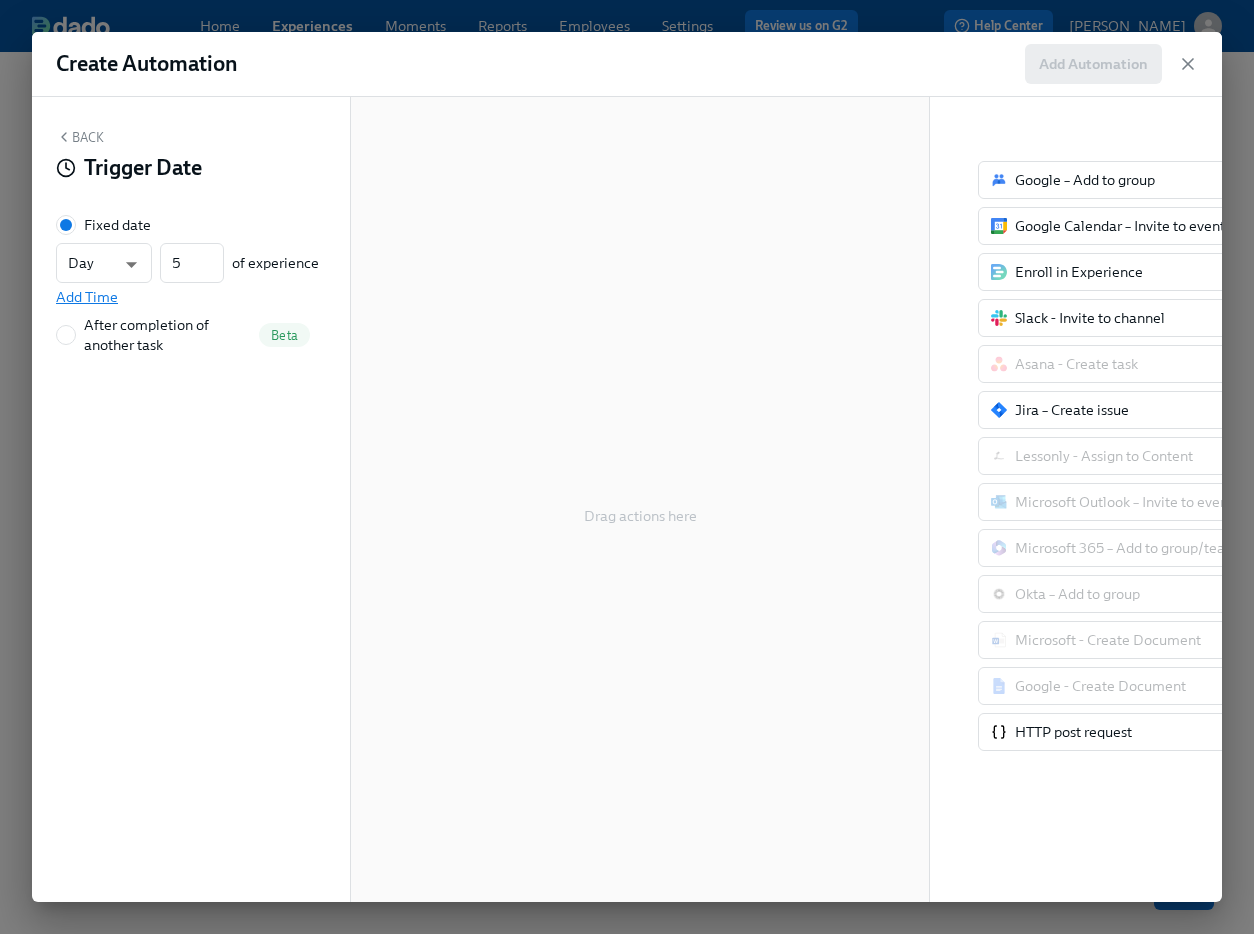 click on "Add Time" at bounding box center [87, 297] 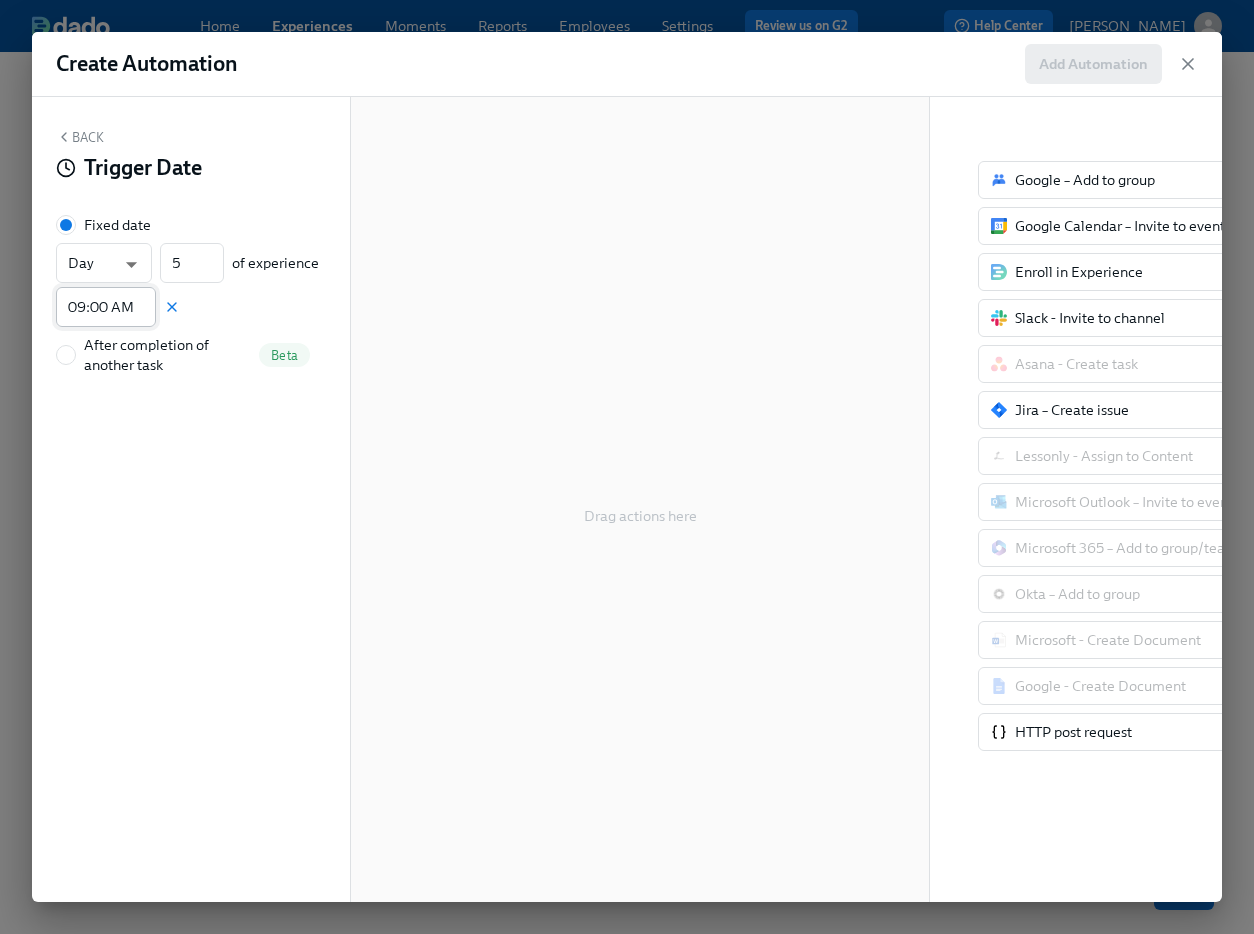 click on "09:00 AM" at bounding box center [106, 307] 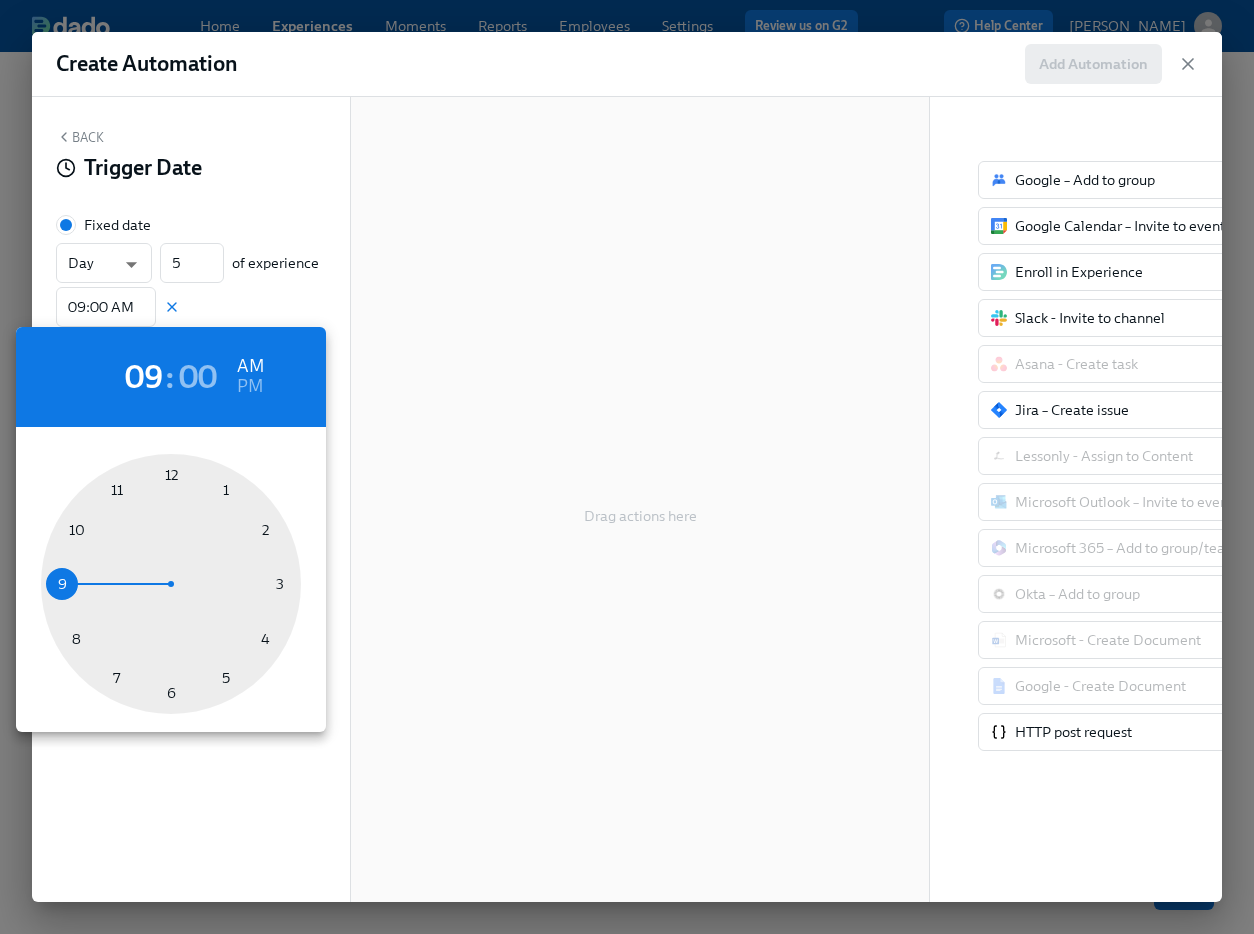 click at bounding box center [171, 584] 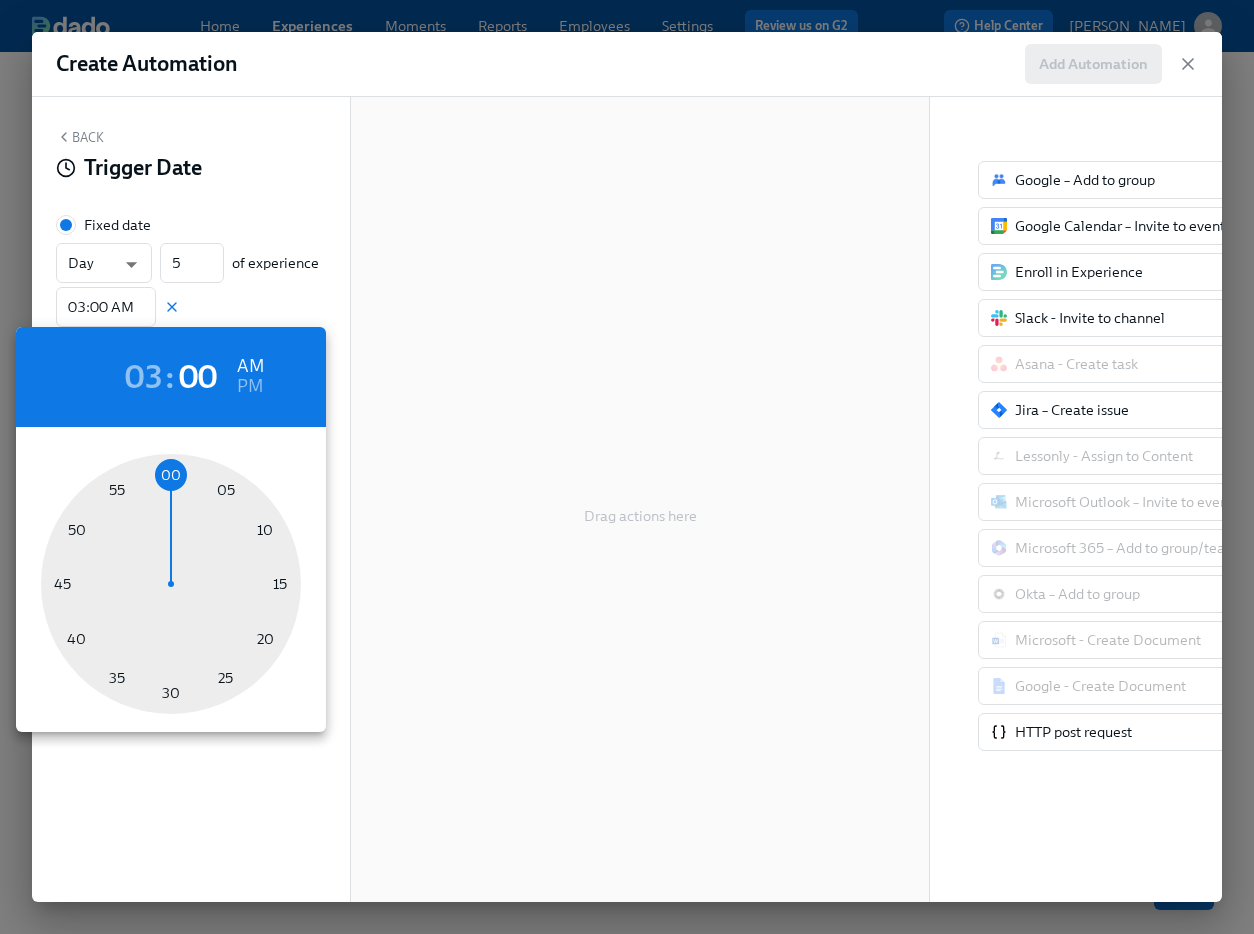 click on "PM" at bounding box center [250, 387] 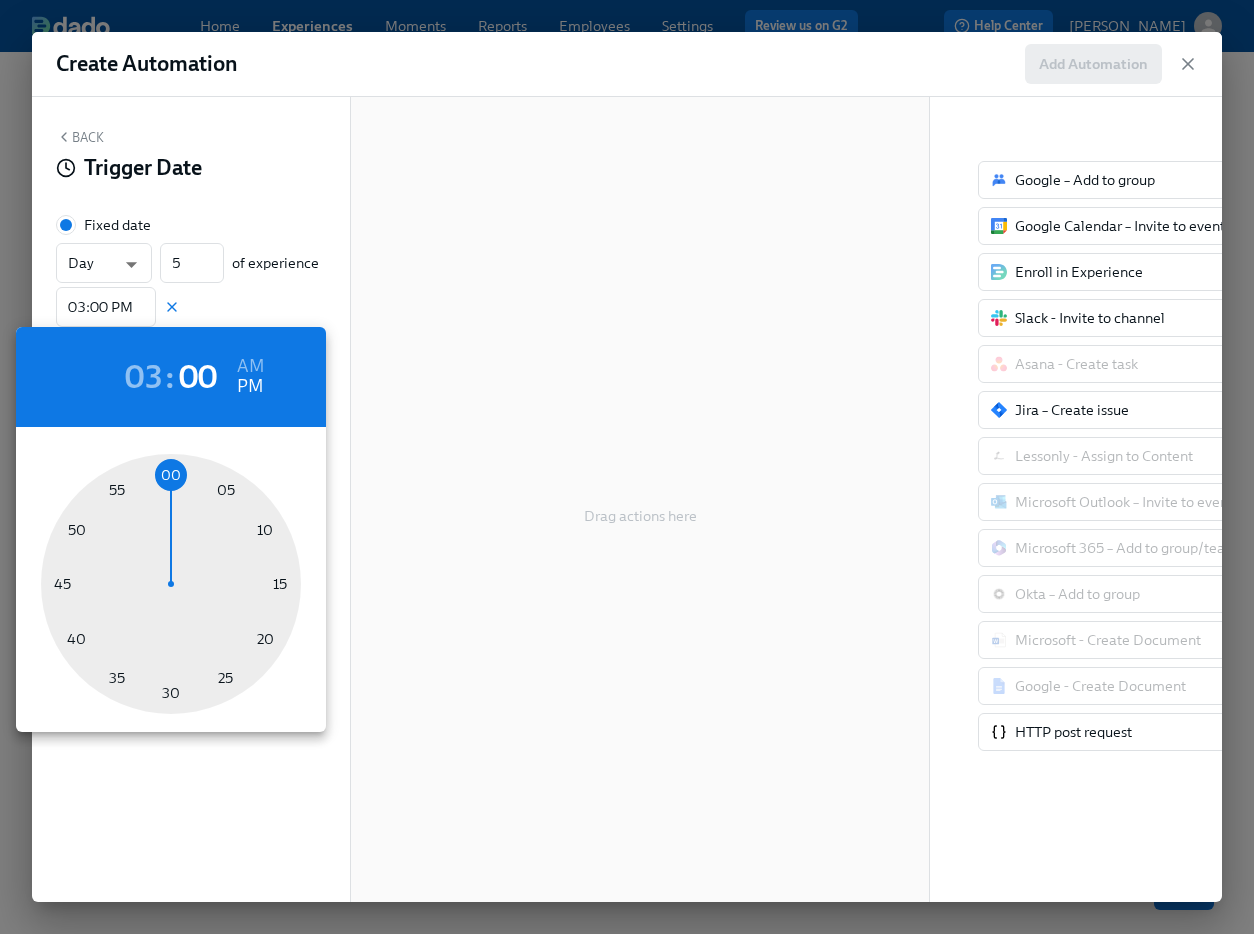 click at bounding box center (171, 584) 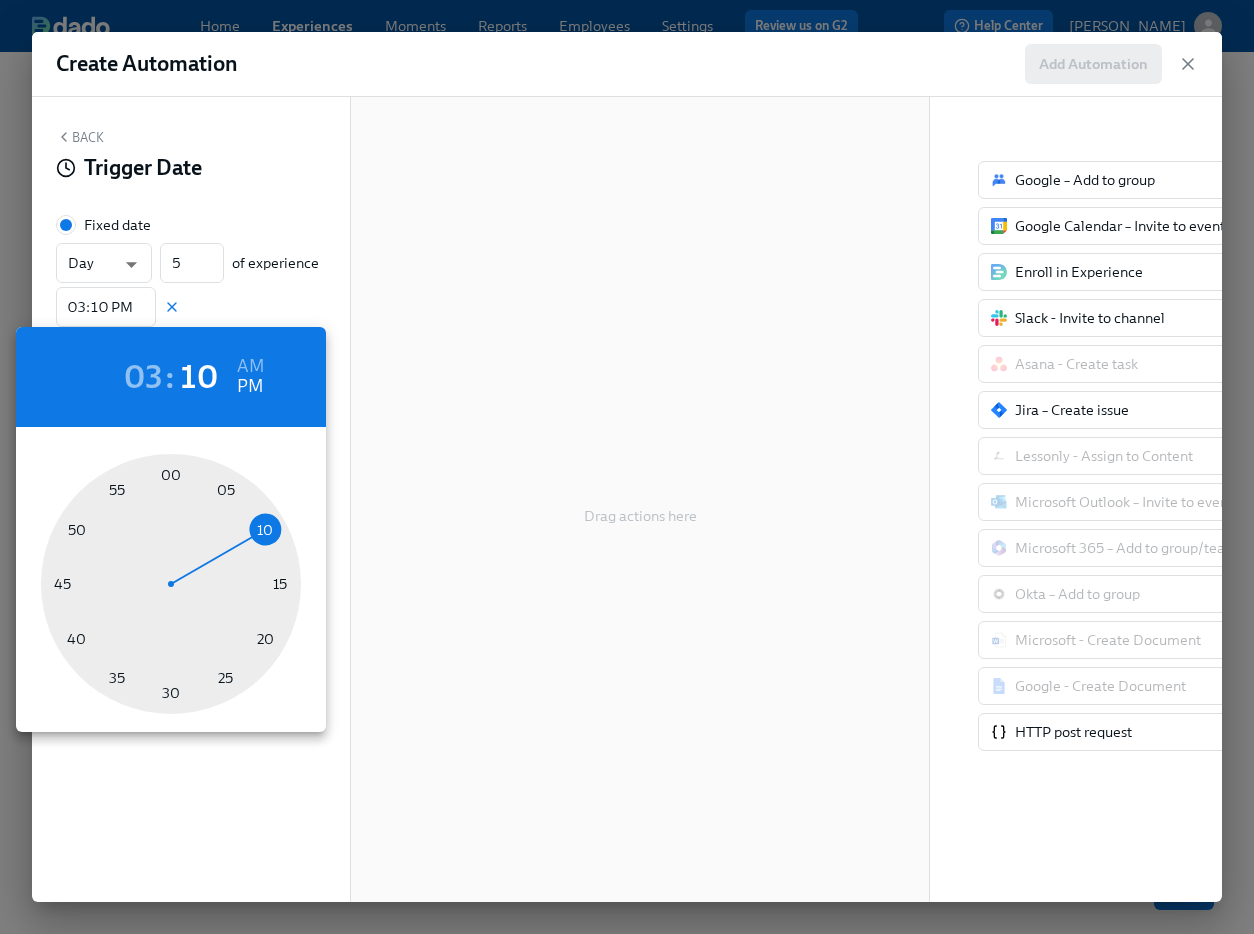 click at bounding box center [171, 584] 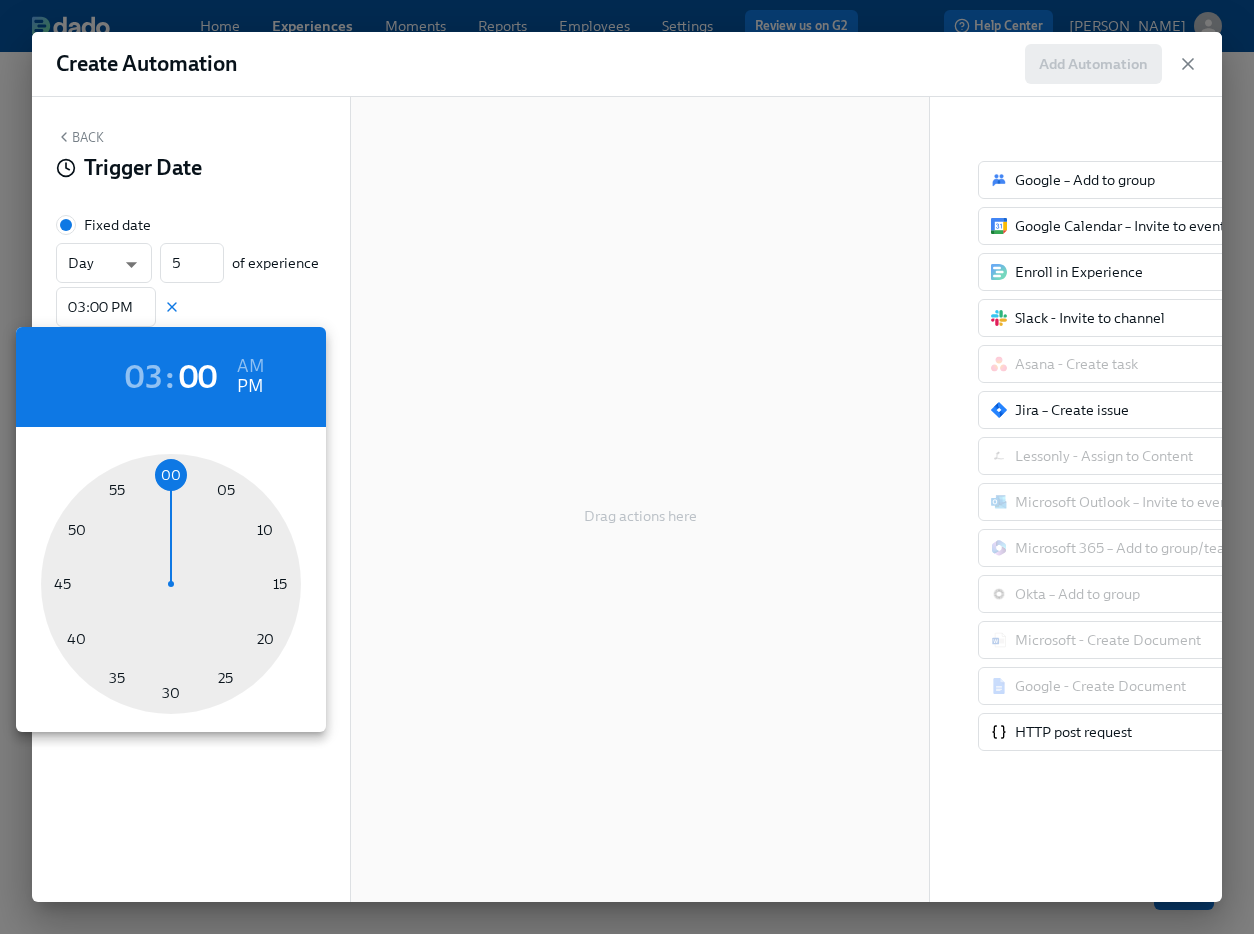 click on "03" at bounding box center [144, 377] 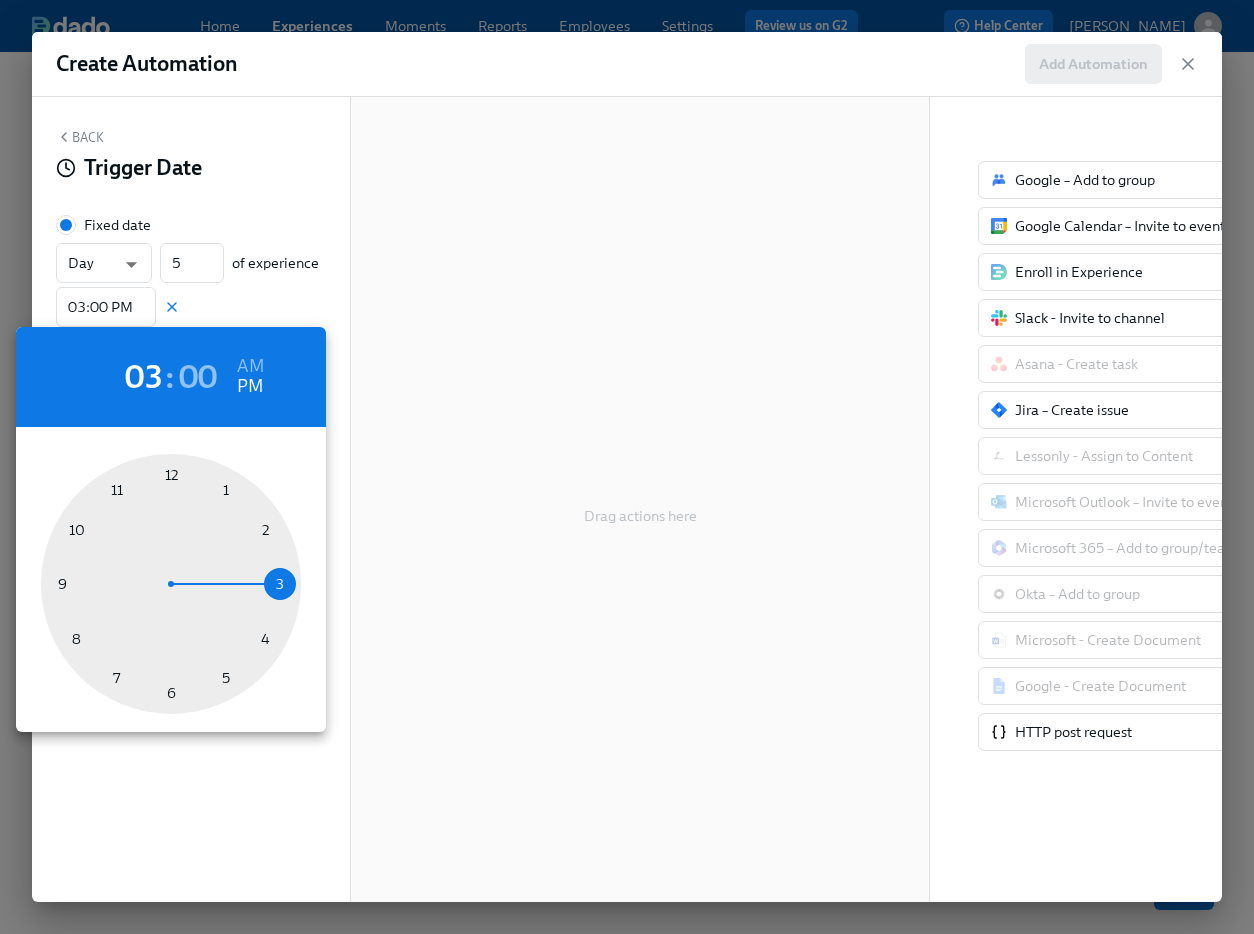 type on "05:00 PM" 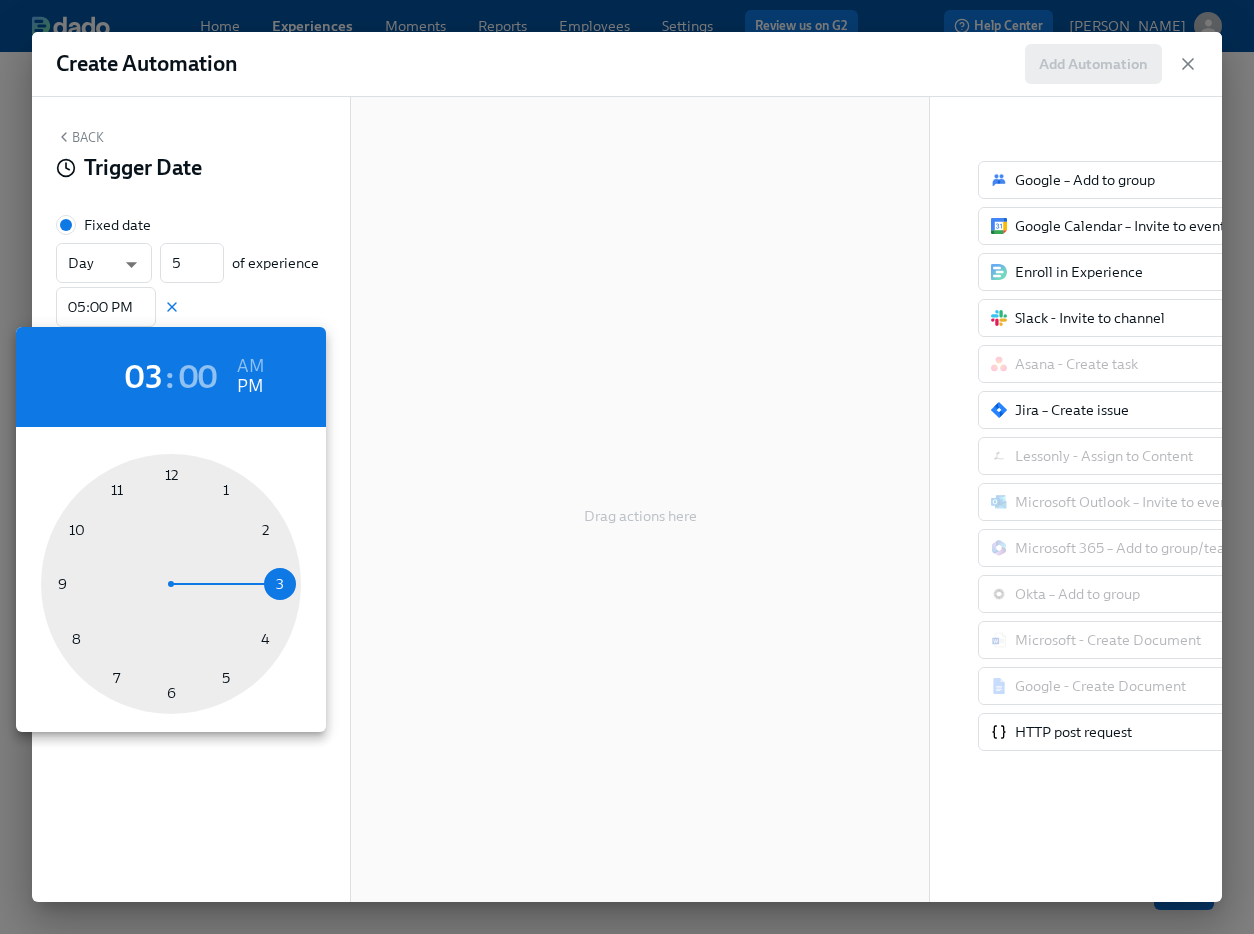 click at bounding box center [171, 584] 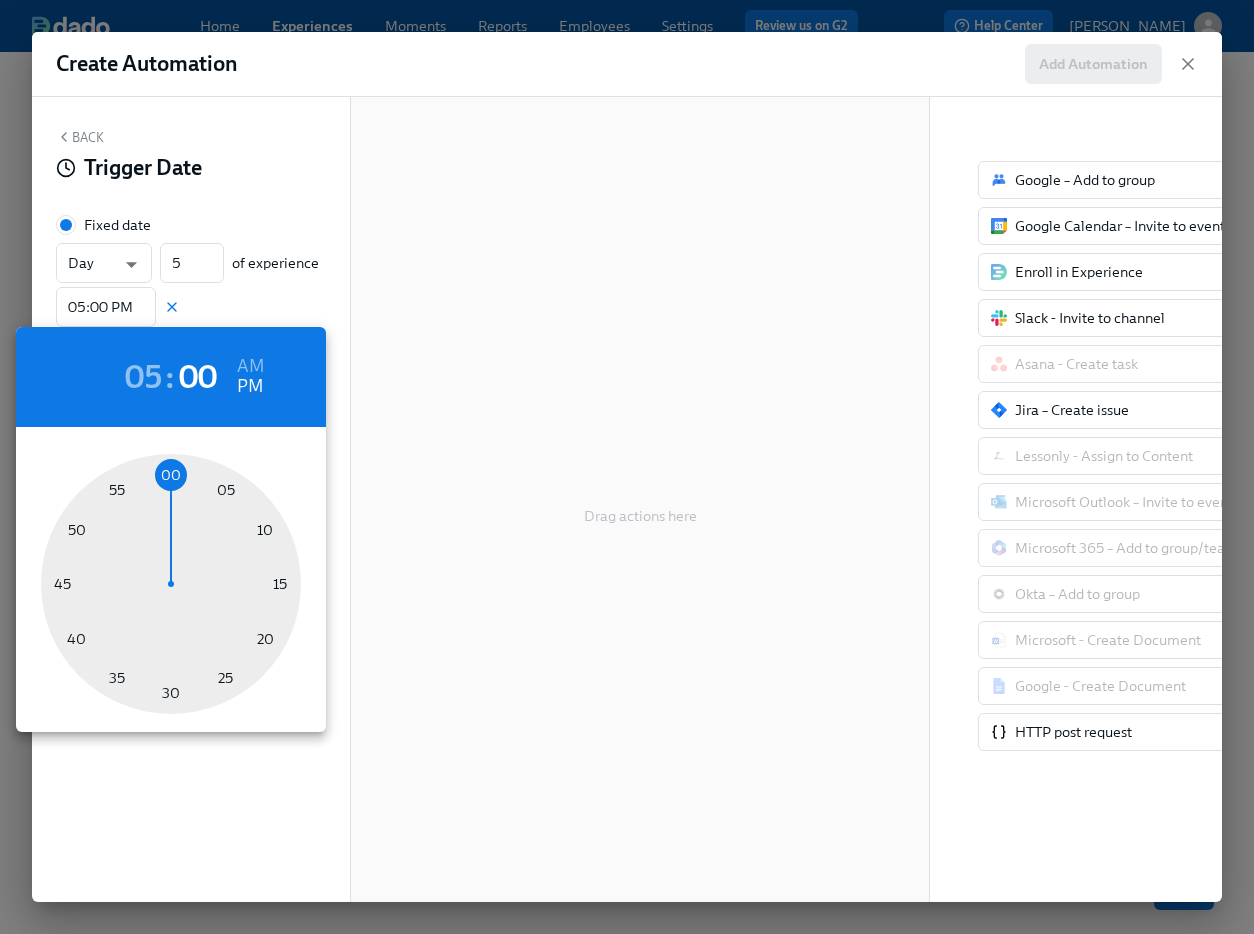 click at bounding box center [627, 467] 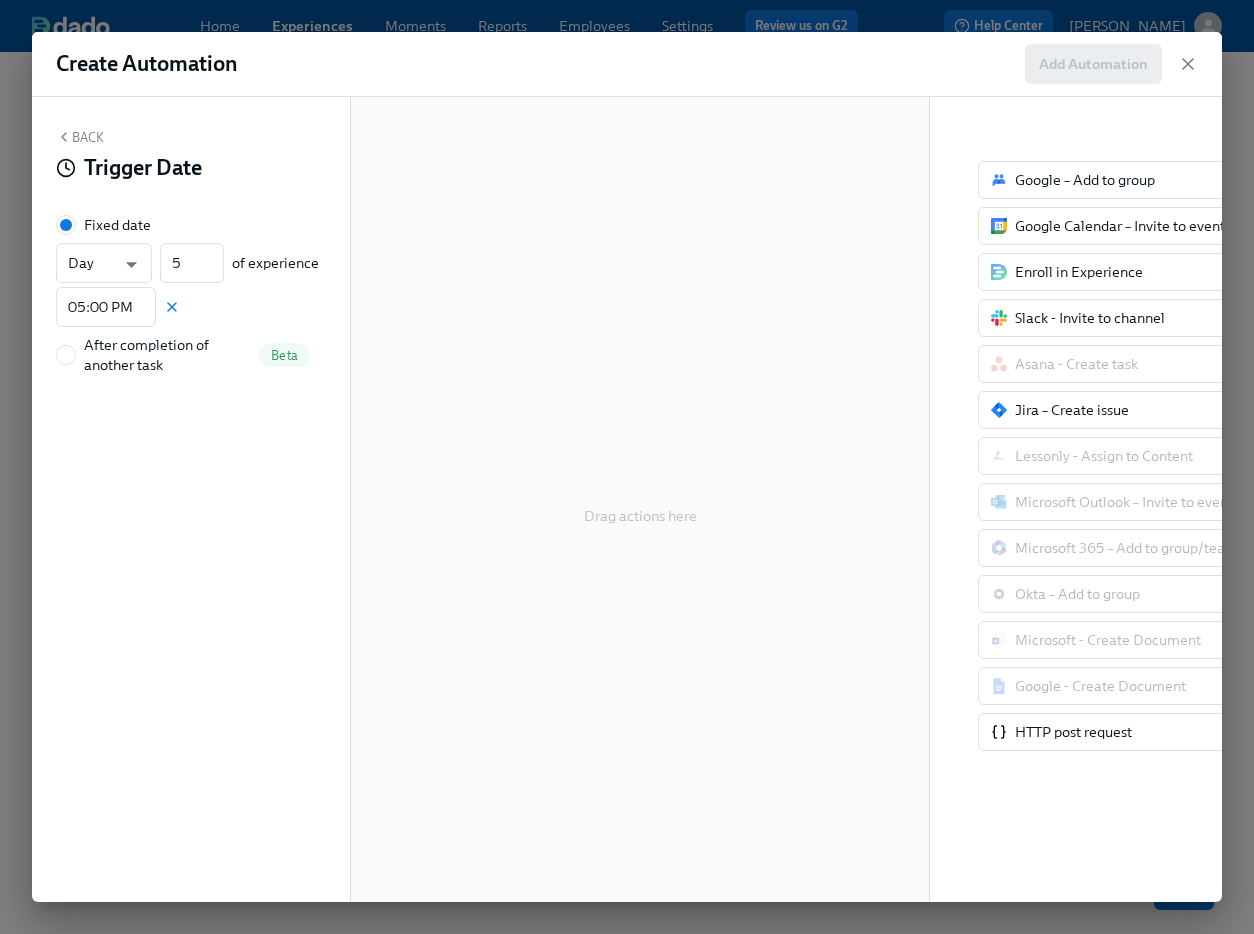 click on "Back" at bounding box center (80, 137) 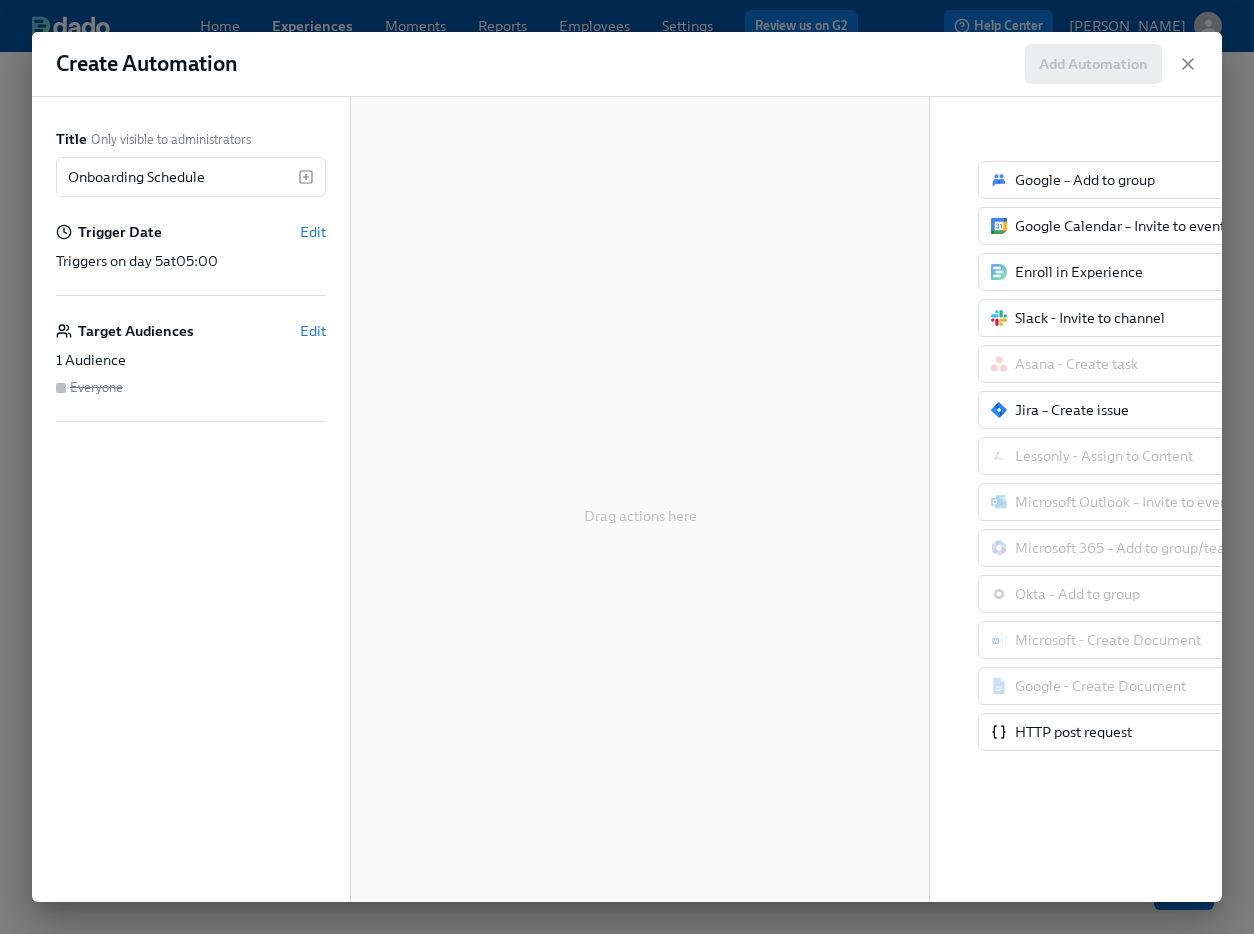drag, startPoint x: 1219, startPoint y: 136, endPoint x: 1259, endPoint y: 135, distance: 40.012497 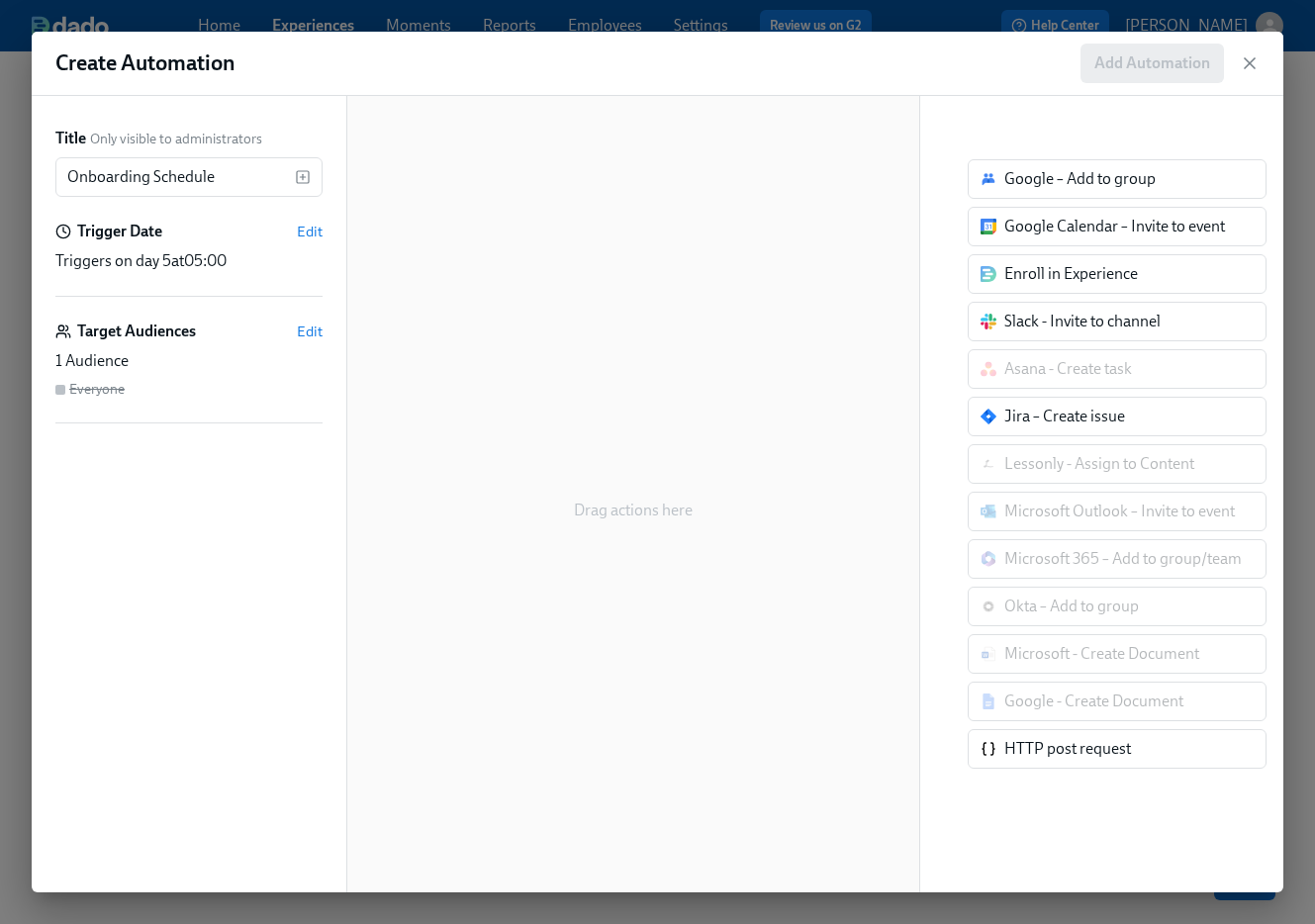 click on "Google Calendar – Invite to event" at bounding box center (1114, 227) 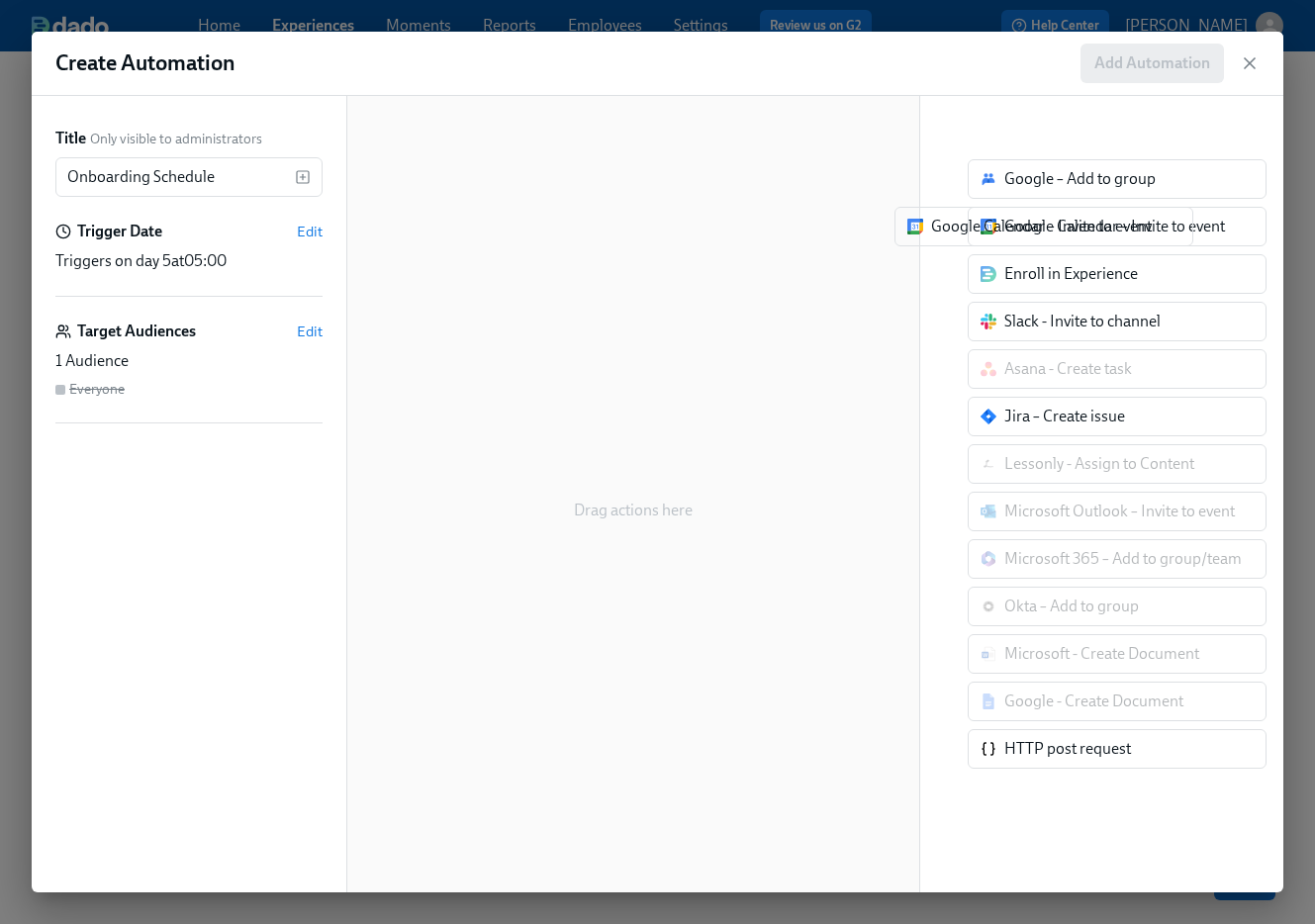 drag, startPoint x: 1083, startPoint y: 235, endPoint x: 654, endPoint y: 235, distance: 429 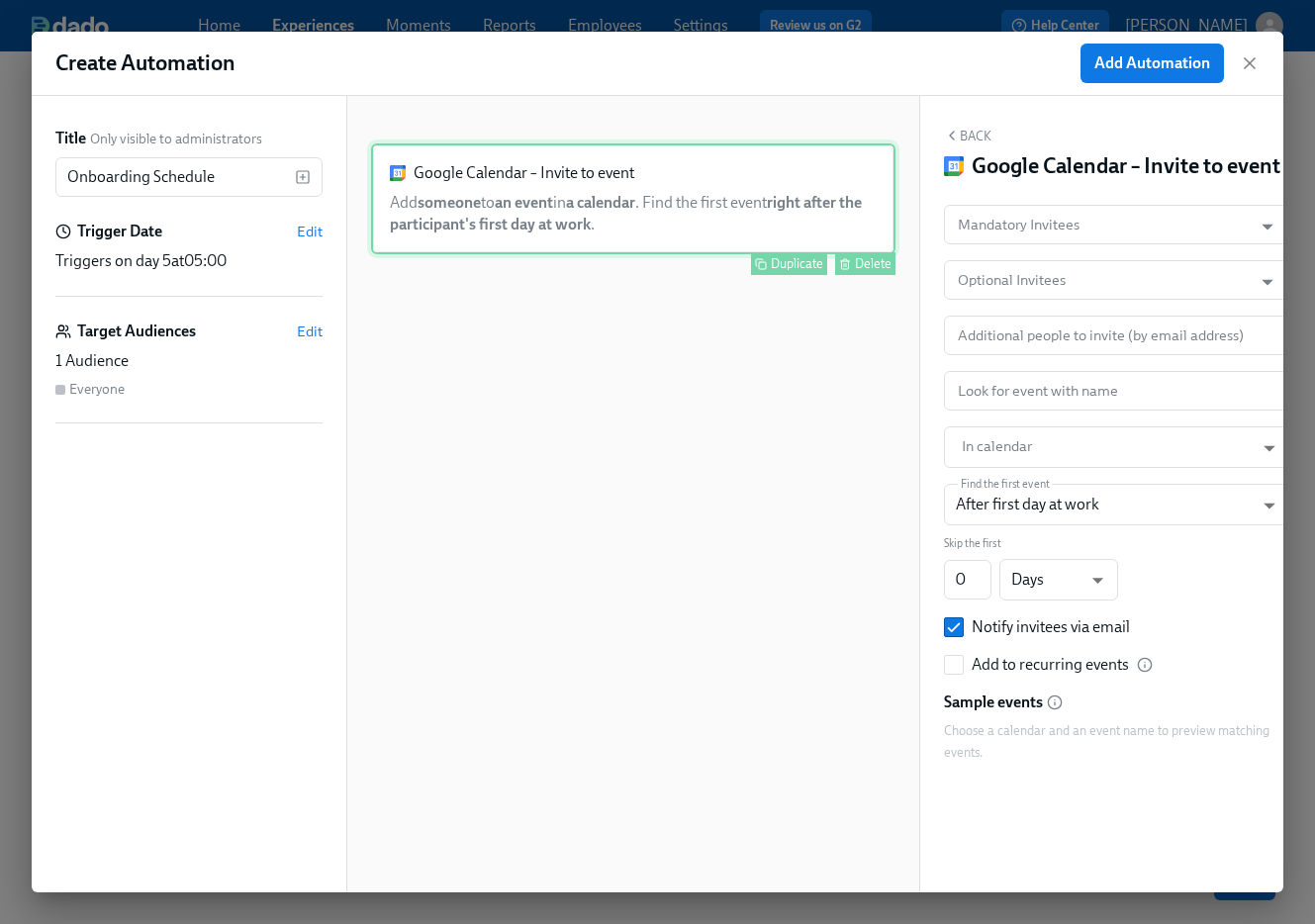 click on "Google Calendar – Invite to event Add  someone  to  an event  in  a calendar . Find the first event  right after the participant's first day at work .   Duplicate   Delete" at bounding box center (633, 199) 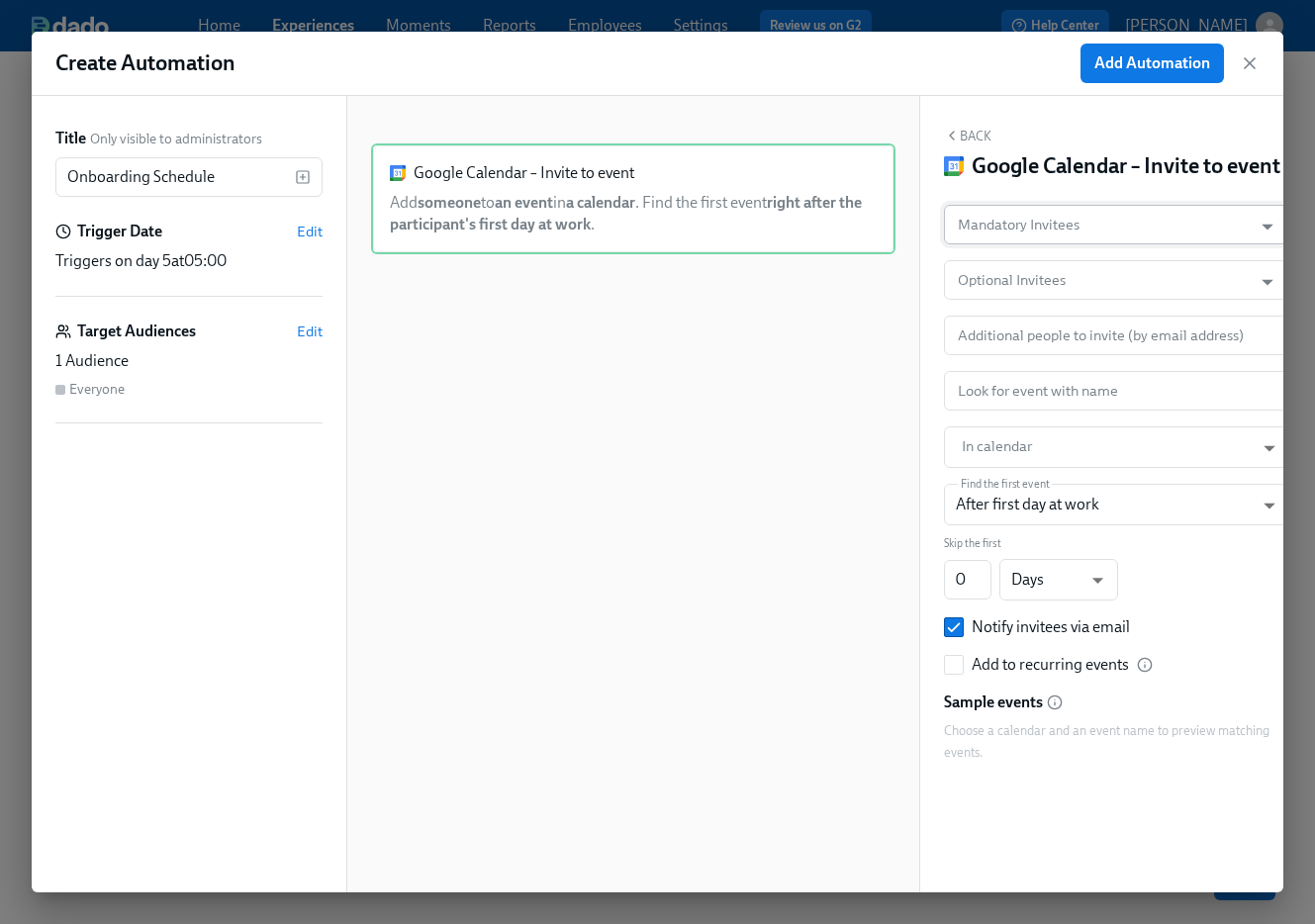 click on "Mandatory Invitees" at bounding box center (1098, 225) 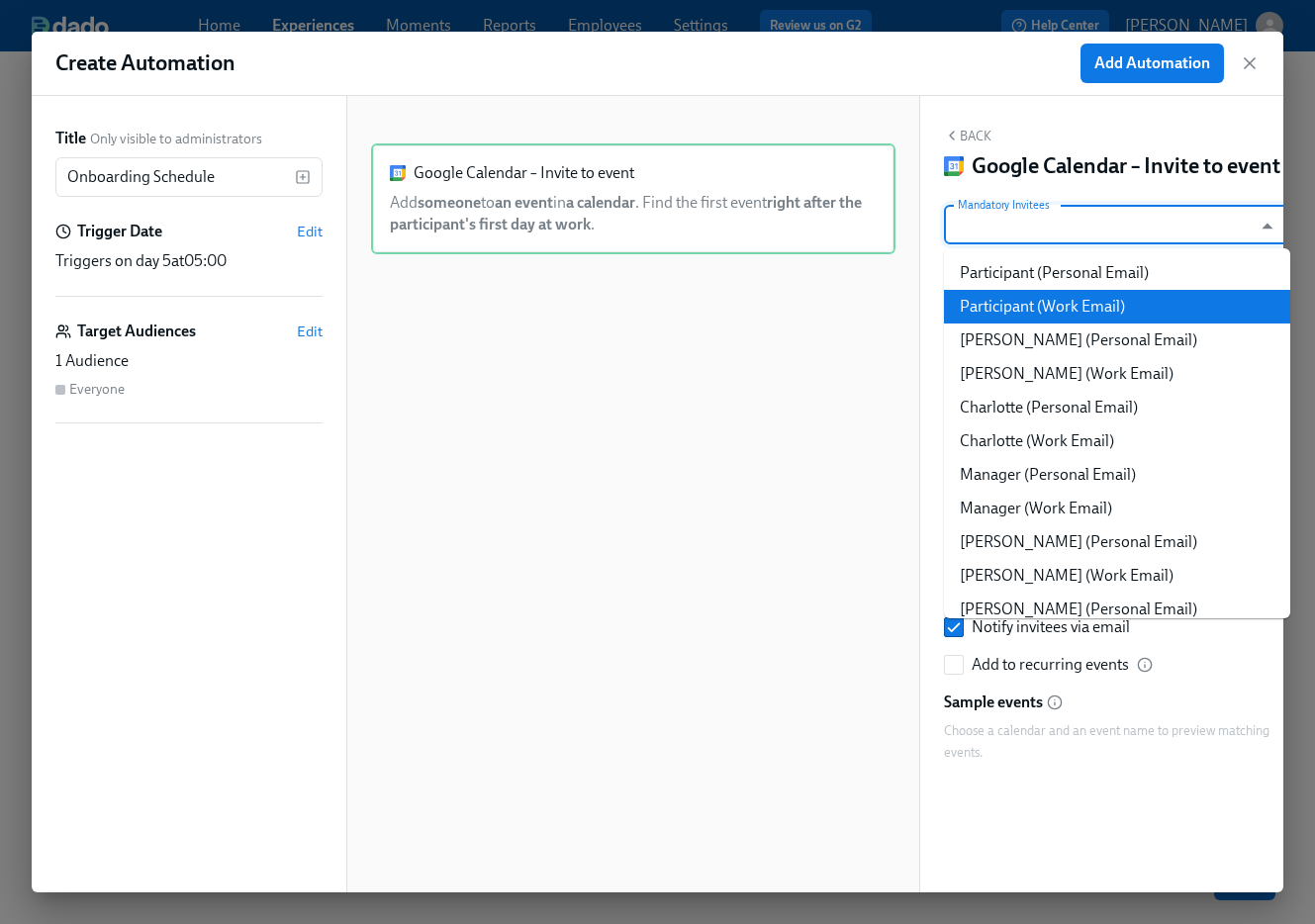 click on "Participant (Work Email)" at bounding box center [1117, 307] 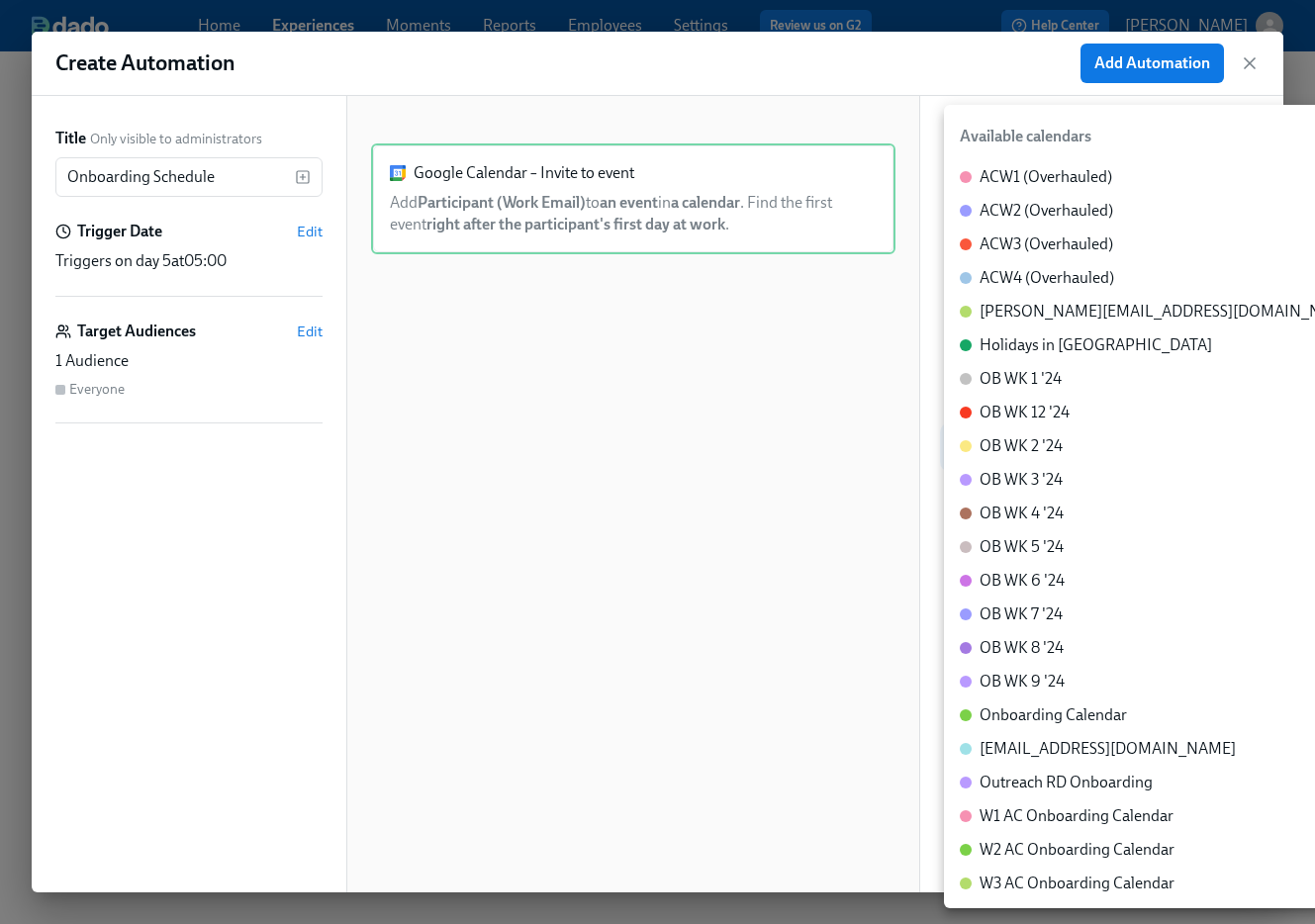 click on "Home Experiences Moments Reports Employees Settings Review us on G2 Help Center [PERSON_NAME] Back to overview Edit   CAT Onboarding  Basics Start and End Participants Timeline Employee view Review and Launch Timeline Preview experience Search Filter by Actor Manage Participant Manager  [PERSON_NAME] [PERSON_NAME] [PERSON_NAME] [PERSON_NAME] [PERSON_NAME] Automation Week 1 Week 2 Week 3 Week 4 Week 5 Week 6 Week 7 Experience start Participant's first day at work Experience end Slack channel round 1 Slack channel round 2 Slack channel round 3 Slack channel round 3 Welcome to Charlie Health! Reminder: add the week 1 calendar! Add the week 1 onboarding calendar! Compliance Requirements Instructions Reminder: order a headset and a monitor ASAP Schedule your IOP Group Shadow Sessions! Joining your IOP Shadow Session Instructions Make sure all you've scheduled all your BPS Shadow sessions How are you feeling? Add the Week 2 Onboarding Calendar! How are you feeling? Reminder: you have a CAT starting [DATE]!  Save changes Next" at bounding box center (657, 482) 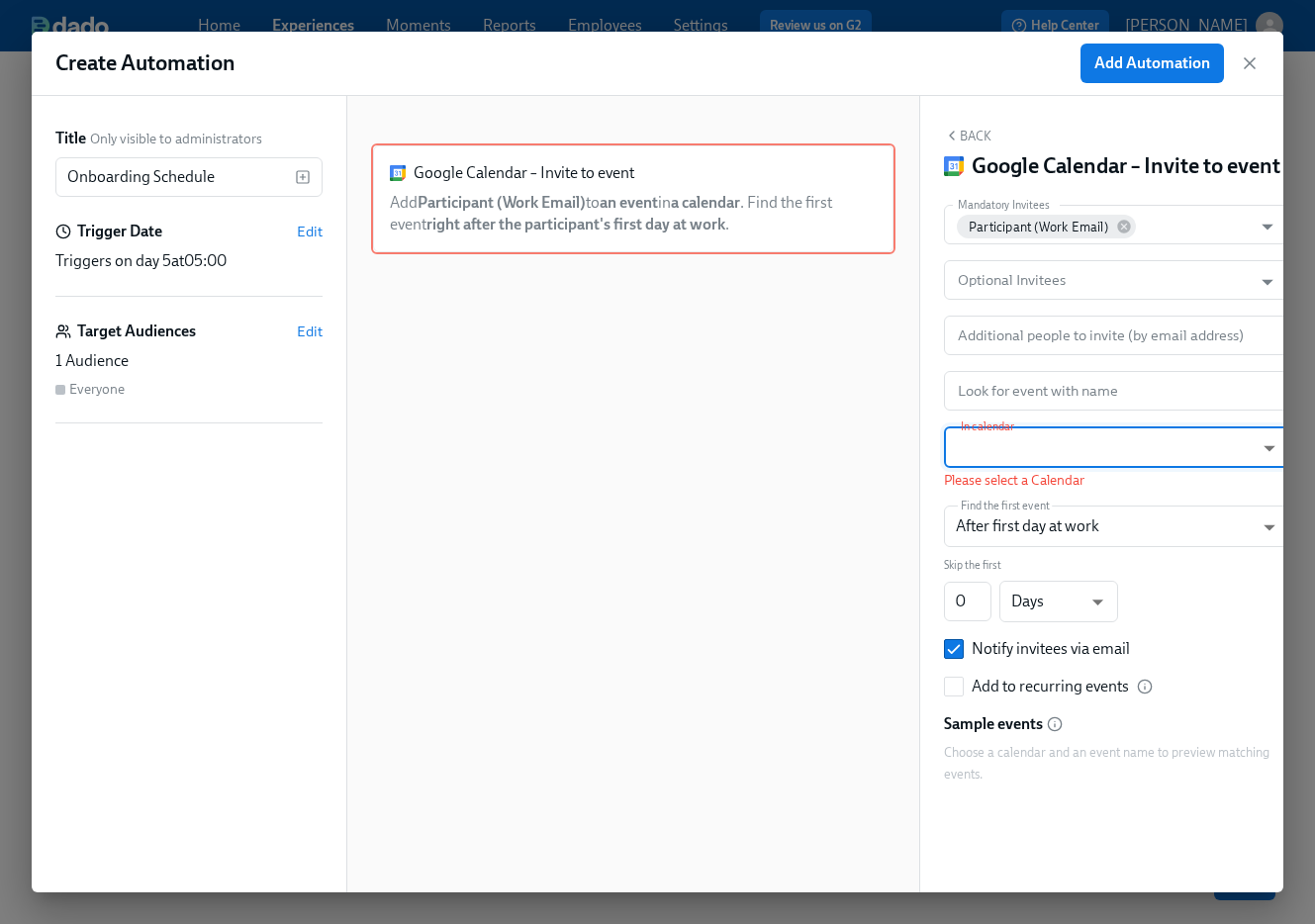 click on "Home Experiences Moments Reports Employees Settings Review us on G2 Help Center [PERSON_NAME] Back to overview Edit   CAT Onboarding  Basics Start and End Participants Timeline Employee view Review and Launch Timeline Preview experience Search Filter by Actor Manage Participant Manager  [PERSON_NAME] [PERSON_NAME] [PERSON_NAME] [PERSON_NAME] [PERSON_NAME] Automation Week 1 Week 2 Week 3 Week 4 Week 5 Week 6 Week 7 Experience start Participant's first day at work Experience end Slack channel round 1 Slack channel round 2 Slack channel round 3 Slack channel round 3 Welcome to Charlie Health! Reminder: add the week 1 calendar! Add the week 1 onboarding calendar! Compliance Requirements Instructions Reminder: order a headset and a monitor ASAP Schedule your IOP Group Shadow Sessions! Joining your IOP Shadow Session Instructions Make sure all you've scheduled all your BPS Shadow sessions How are you feeling? Add the Week 2 Onboarding Calendar! How are you feeling? Reminder: you have a CAT starting [DATE]!  Save changes Next" at bounding box center (657, 482) 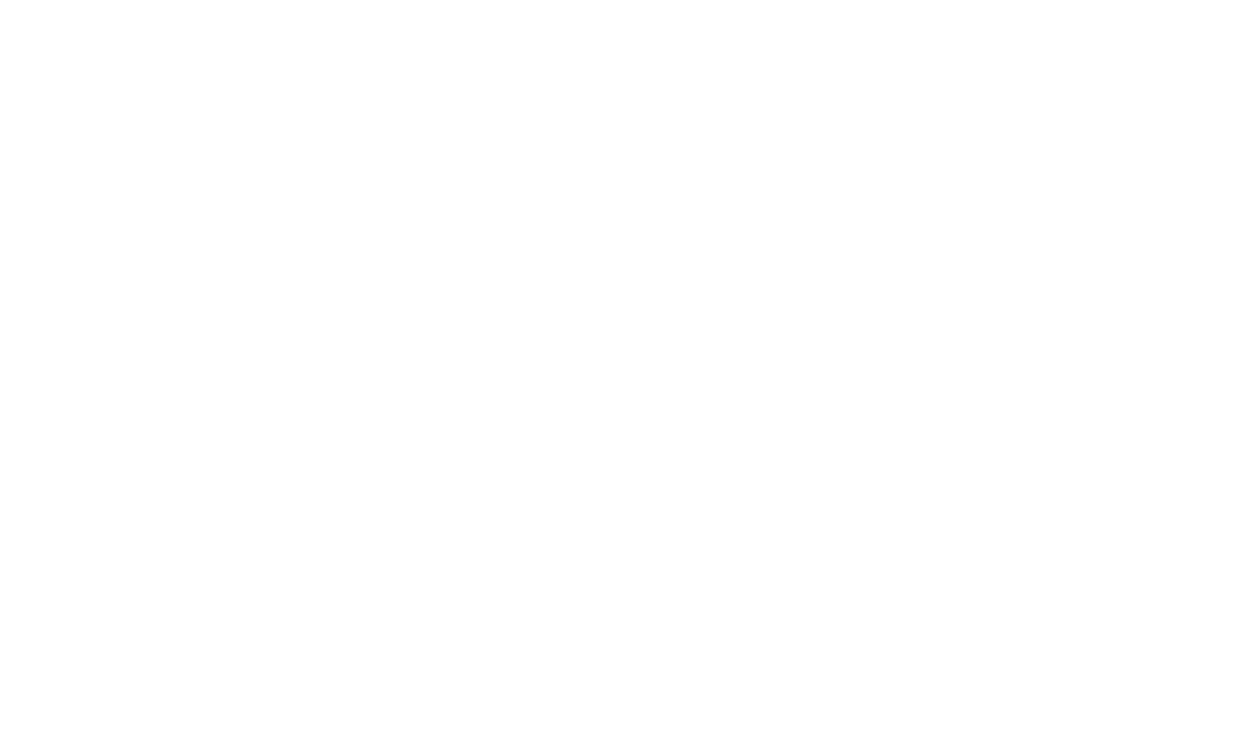 scroll, scrollTop: 0, scrollLeft: 0, axis: both 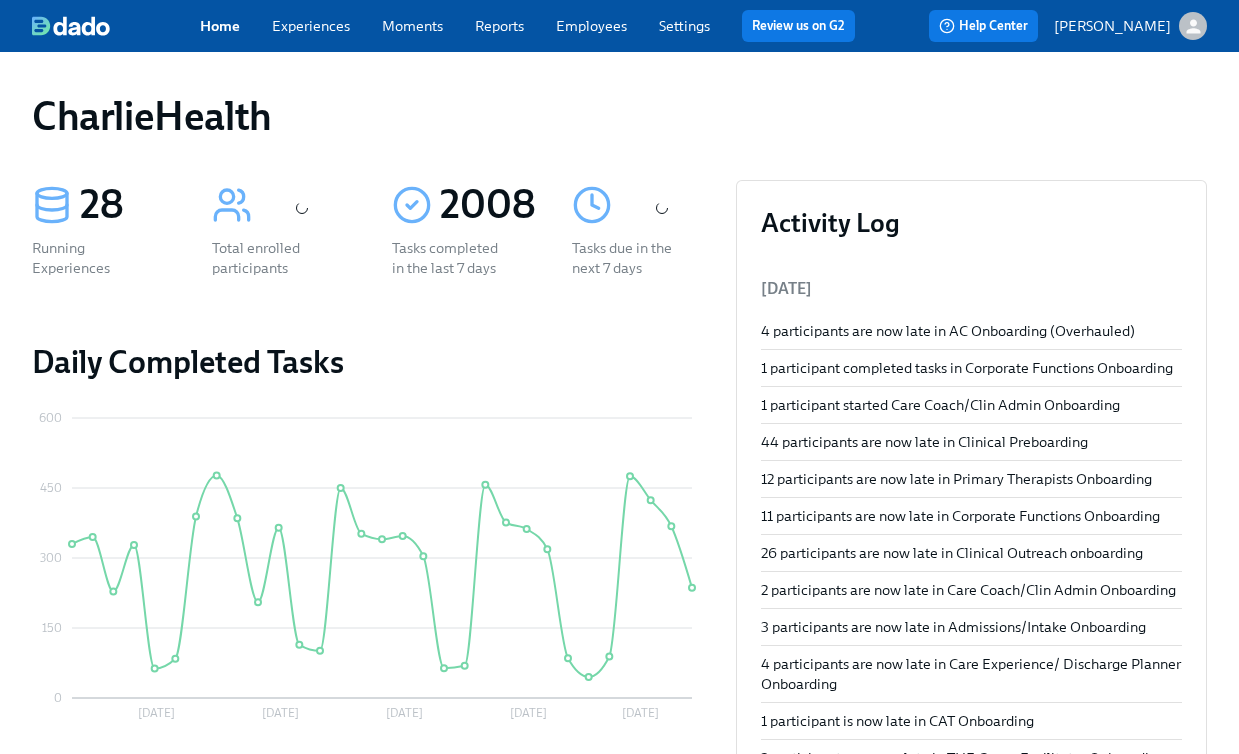 click on "Settings" at bounding box center (684, 26) 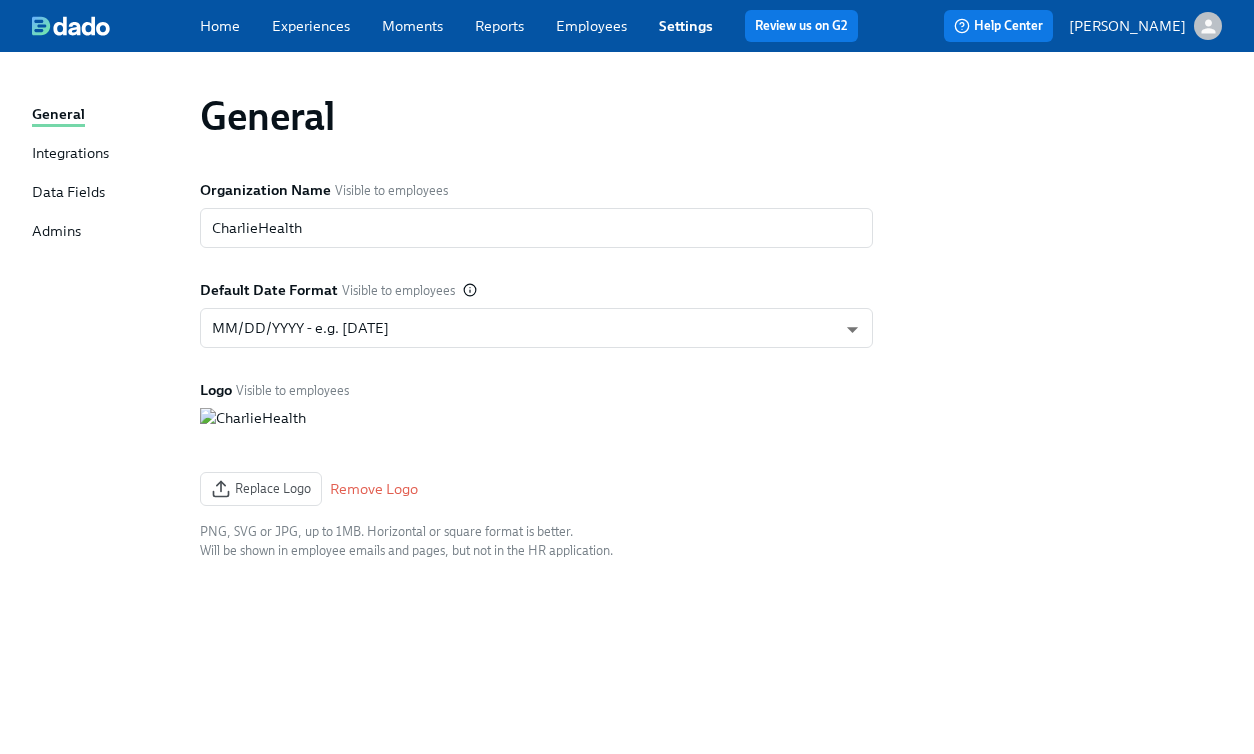 click on "Integrations" at bounding box center [70, 154] 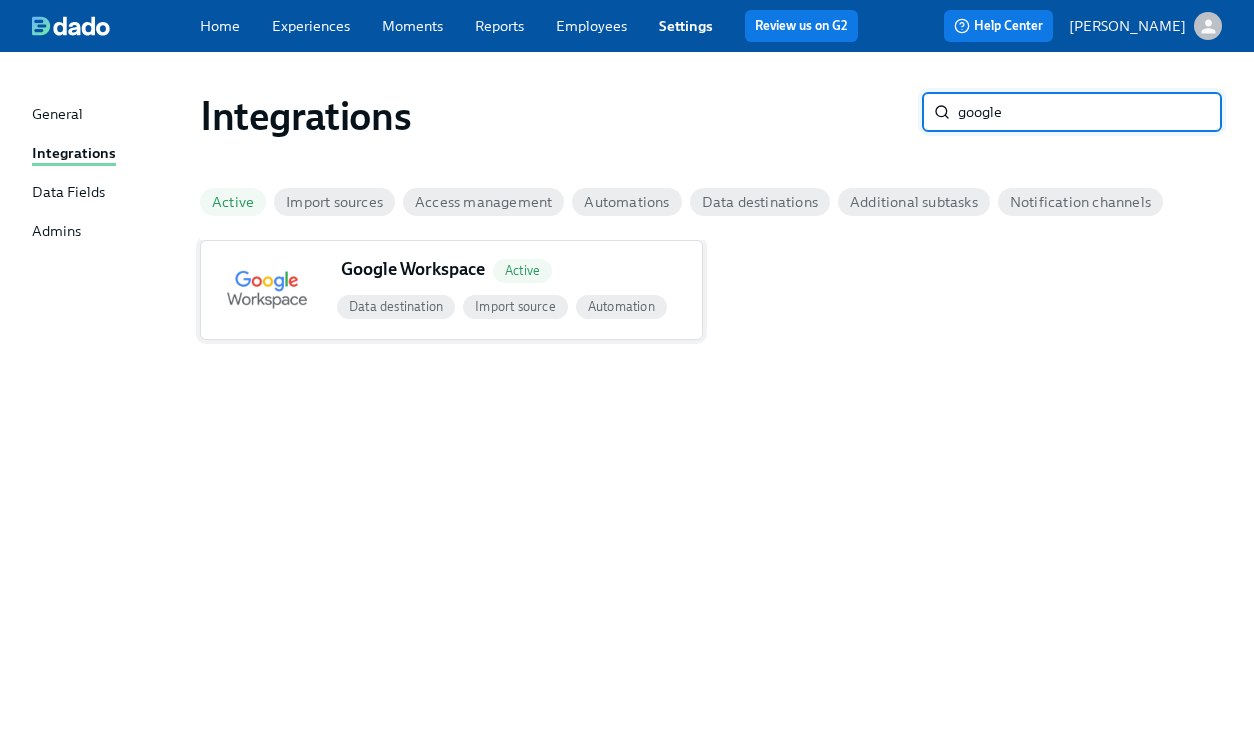 type on "google" 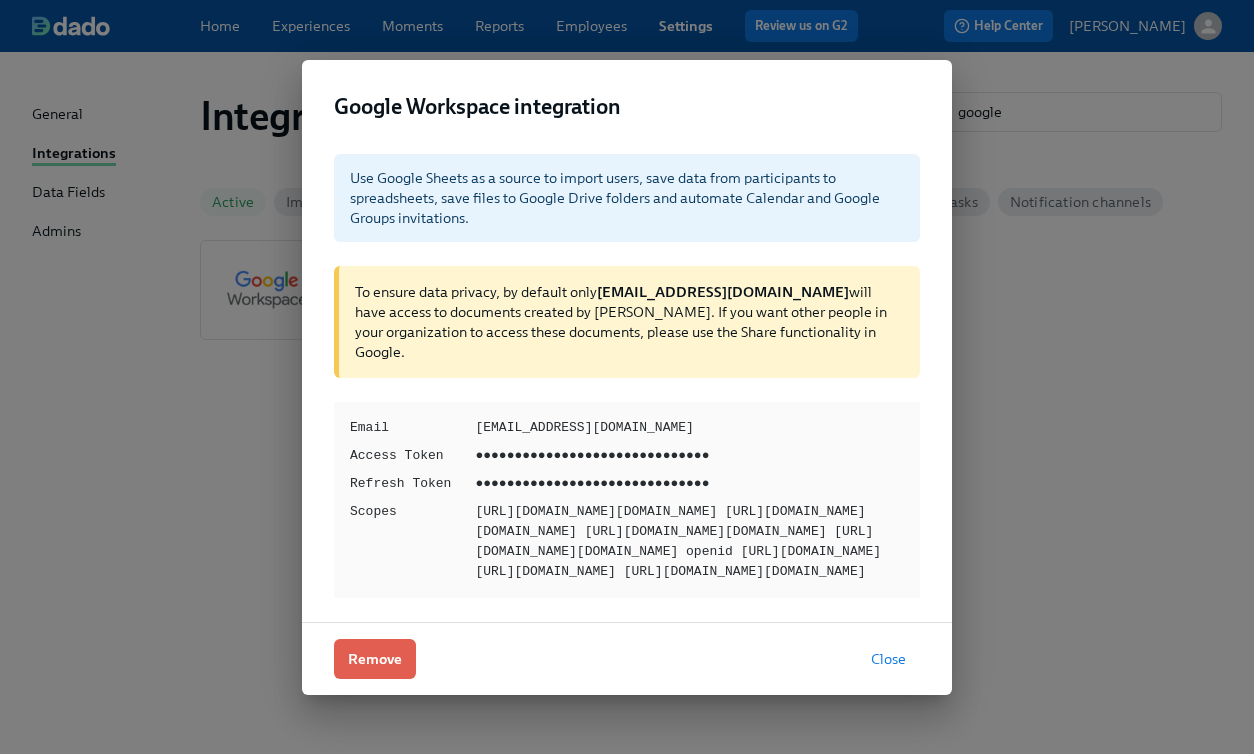 click on "Close" at bounding box center (888, 659) 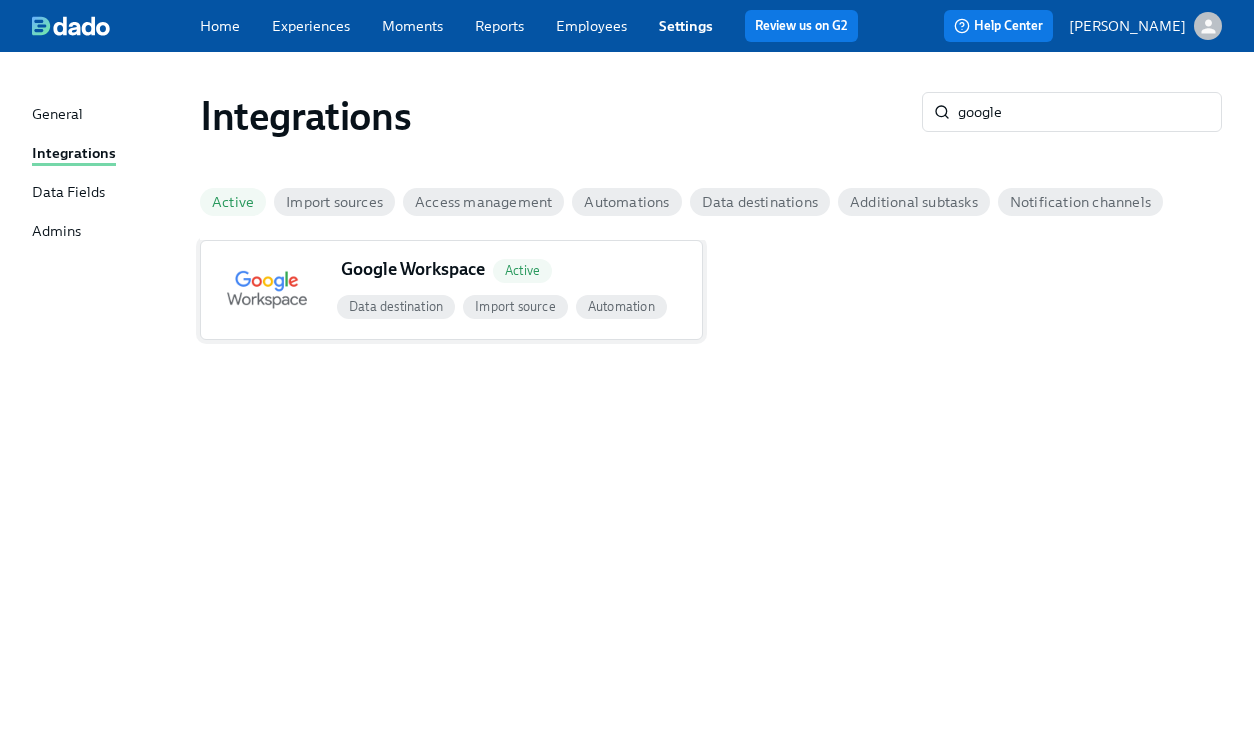 click on "Automation" at bounding box center (621, 306) 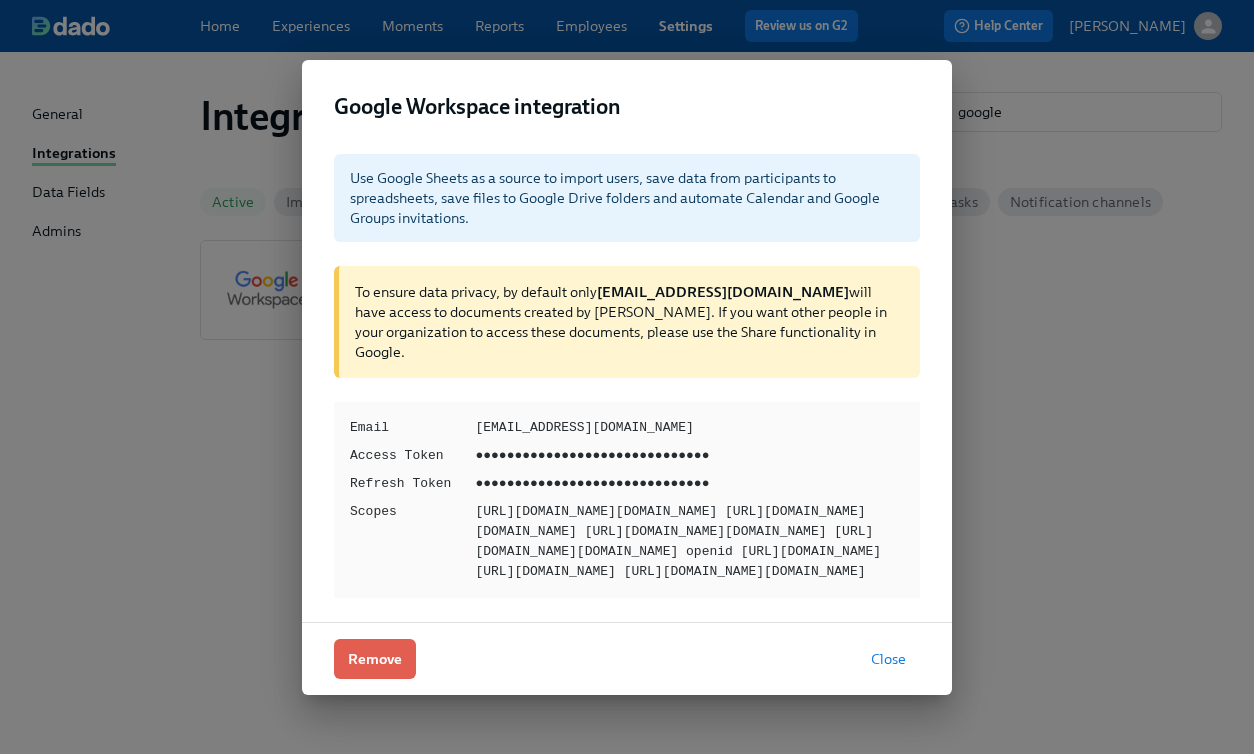 drag, startPoint x: 770, startPoint y: 385, endPoint x: 472, endPoint y: 387, distance: 298.0067 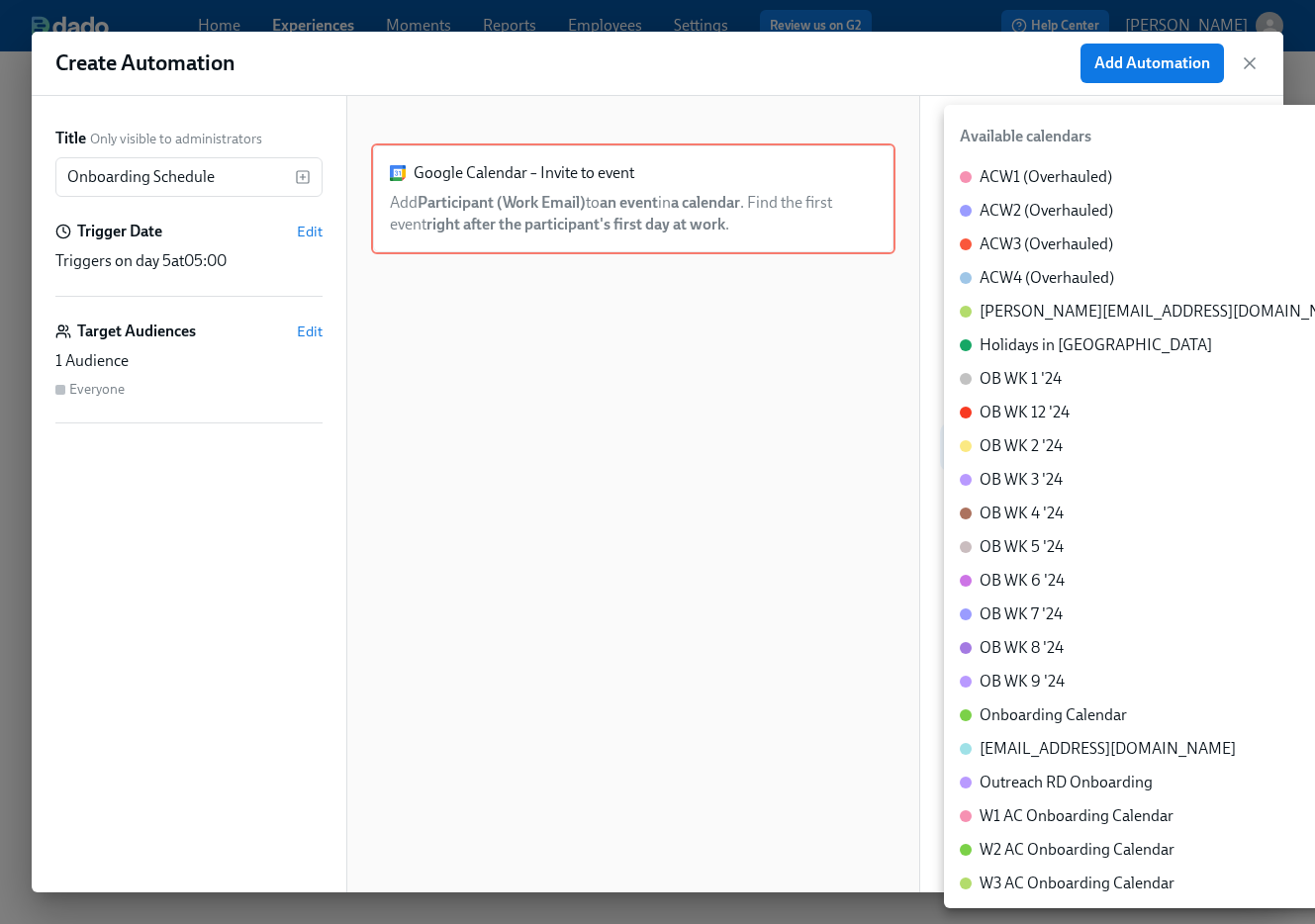 scroll, scrollTop: 0, scrollLeft: 0, axis: both 